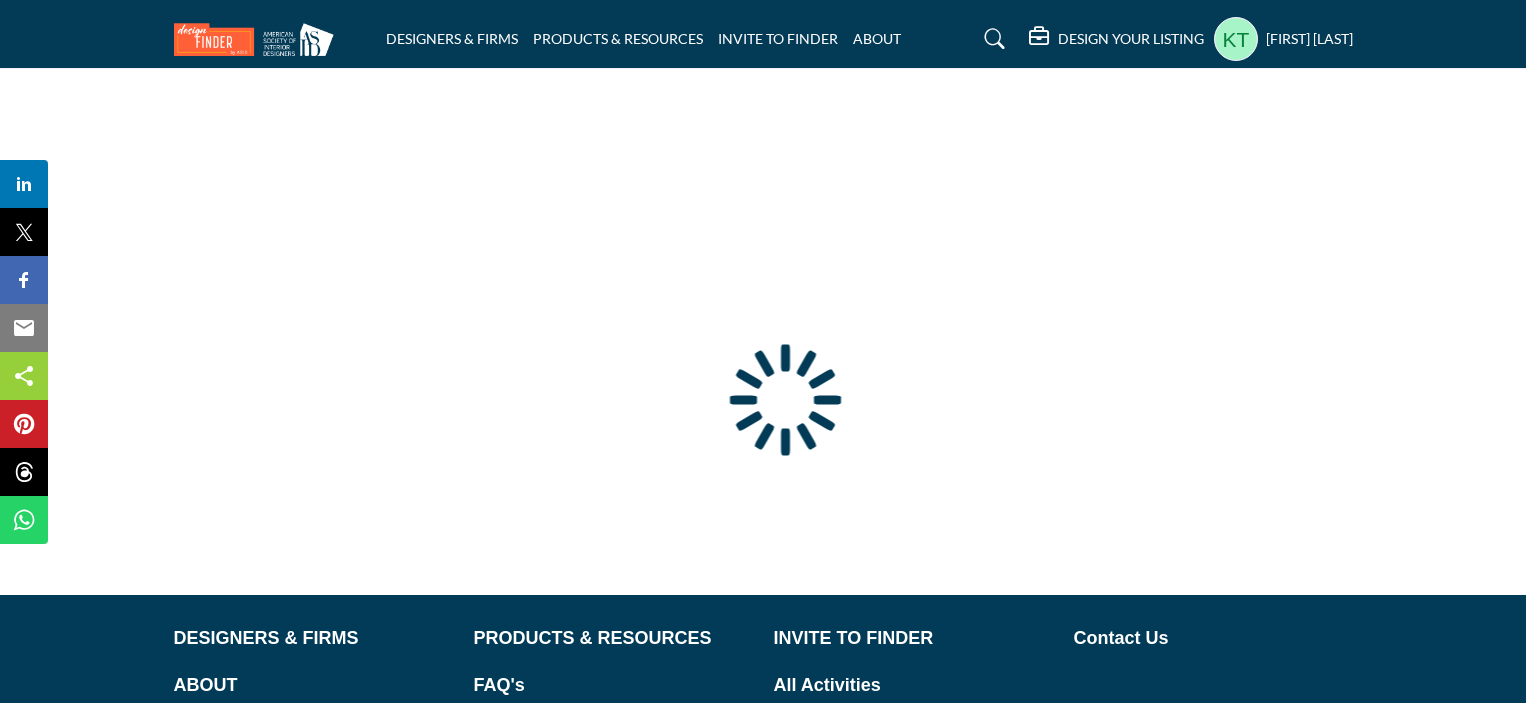 scroll, scrollTop: 0, scrollLeft: 0, axis: both 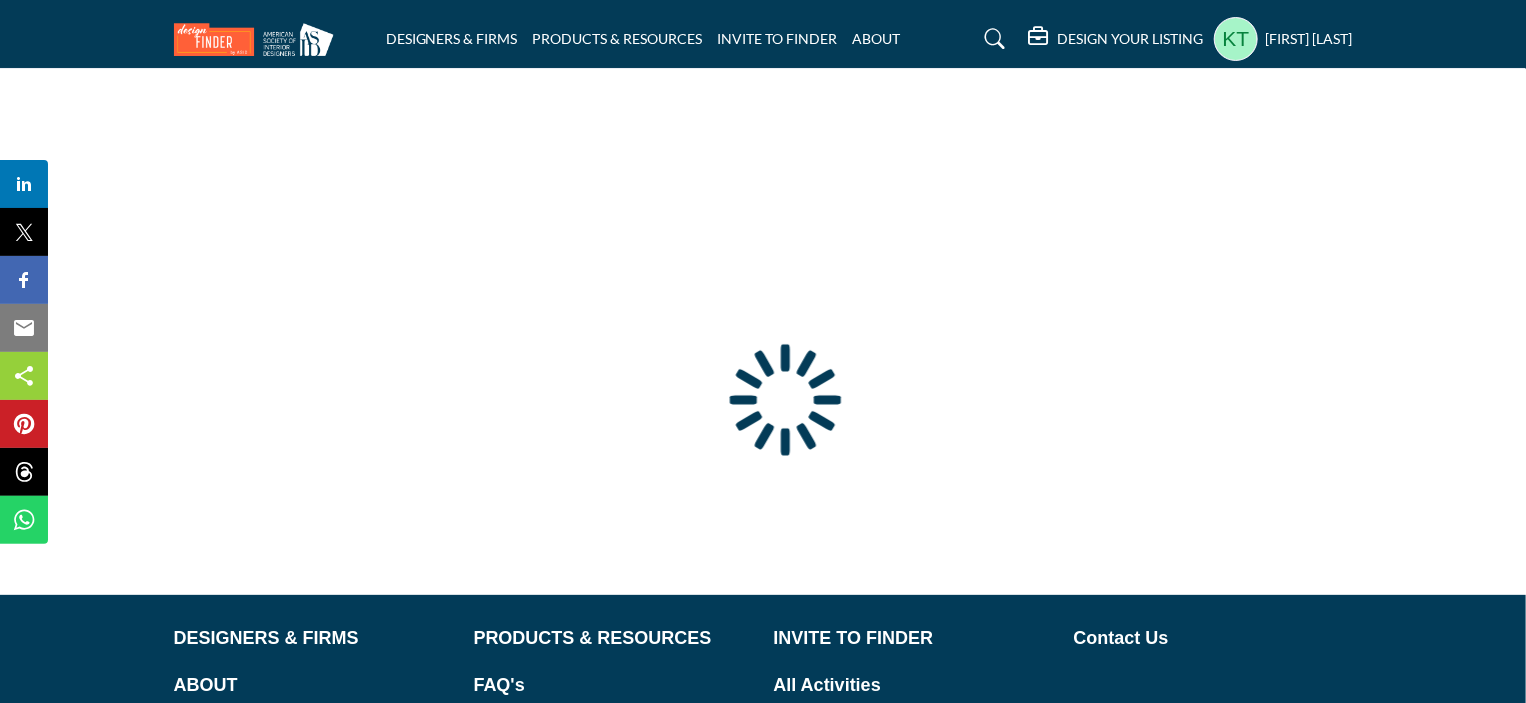 type on "**********" 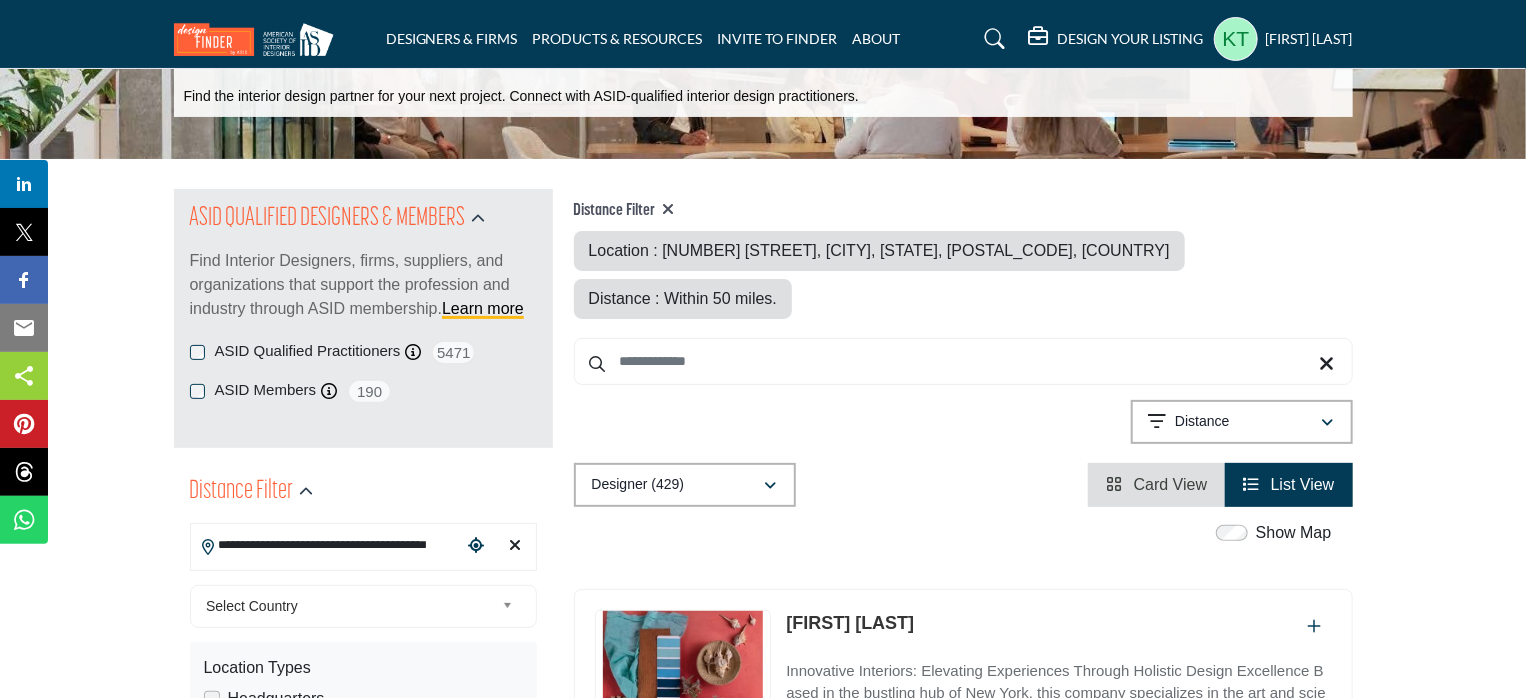 scroll, scrollTop: 100, scrollLeft: 0, axis: vertical 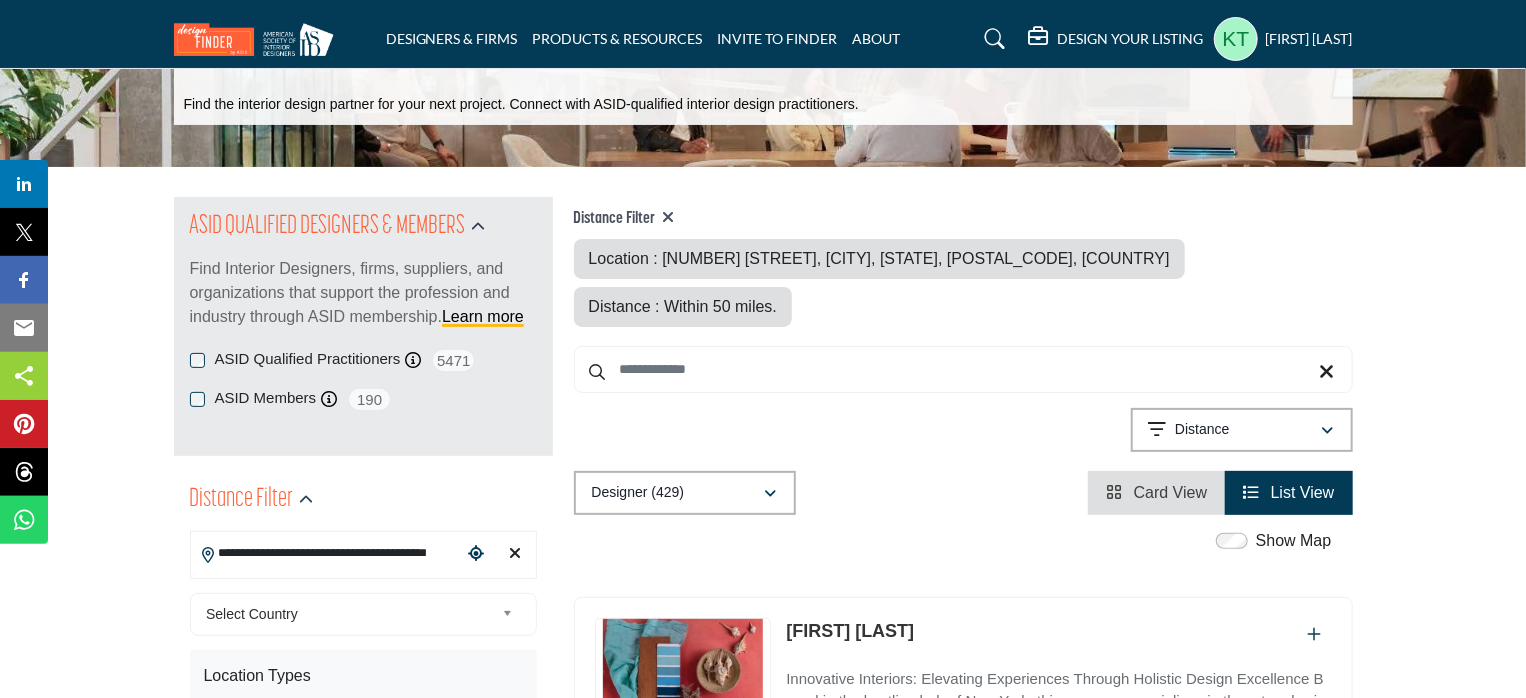click at bounding box center [669, 217] 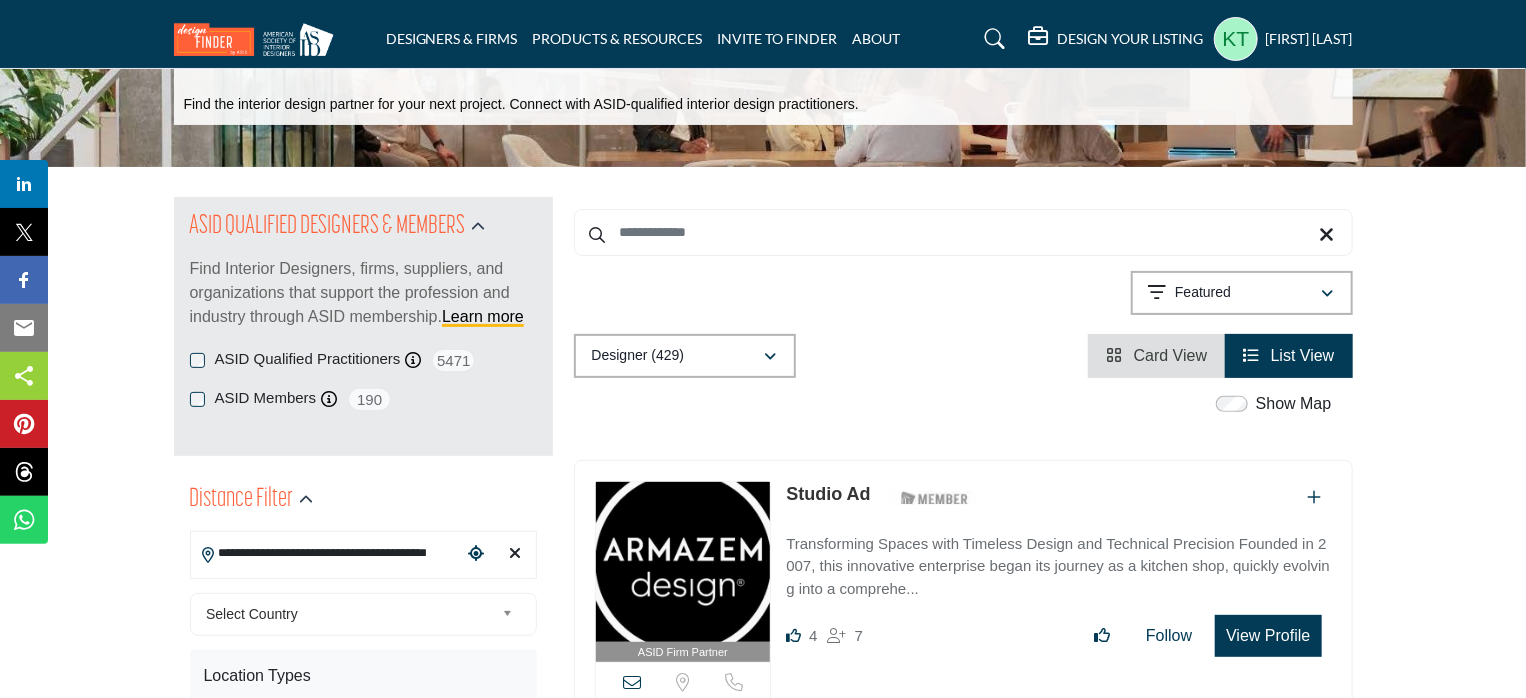 type 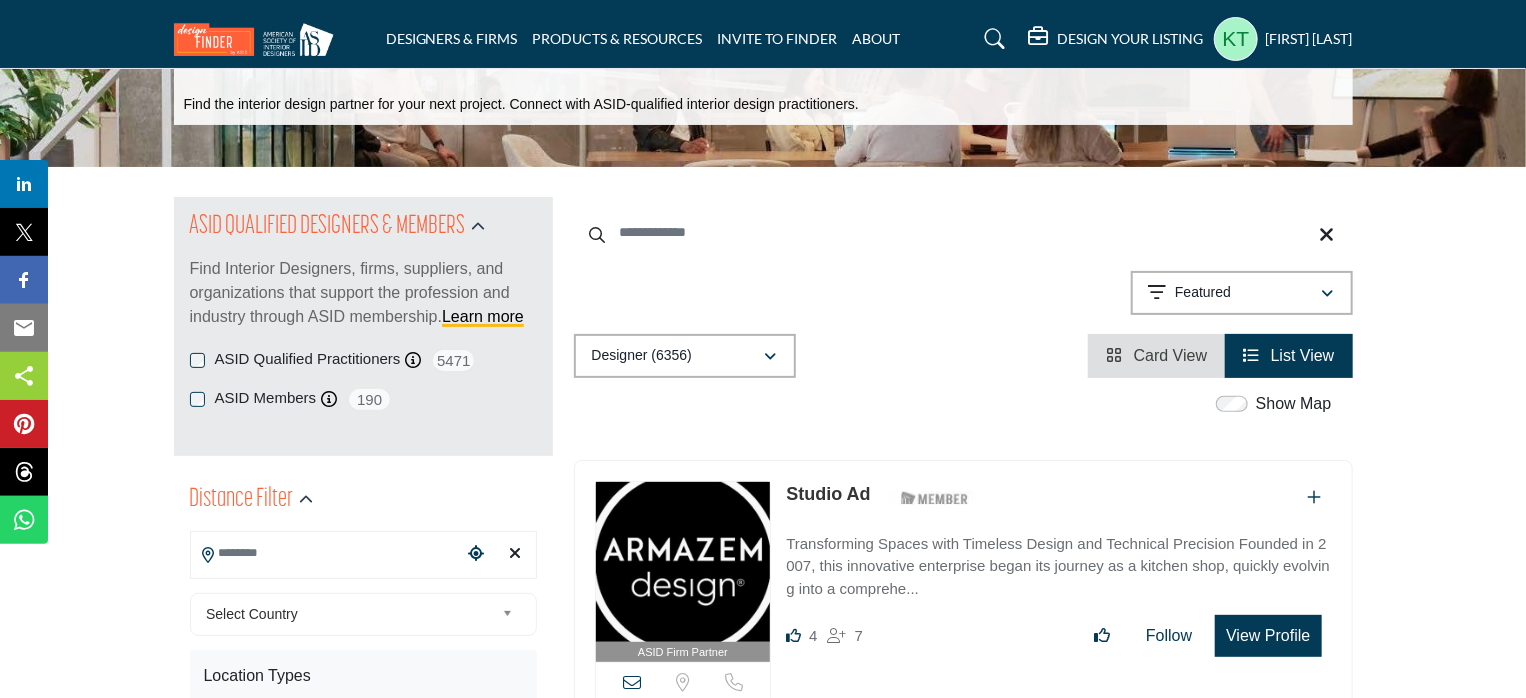 click at bounding box center [963, 232] 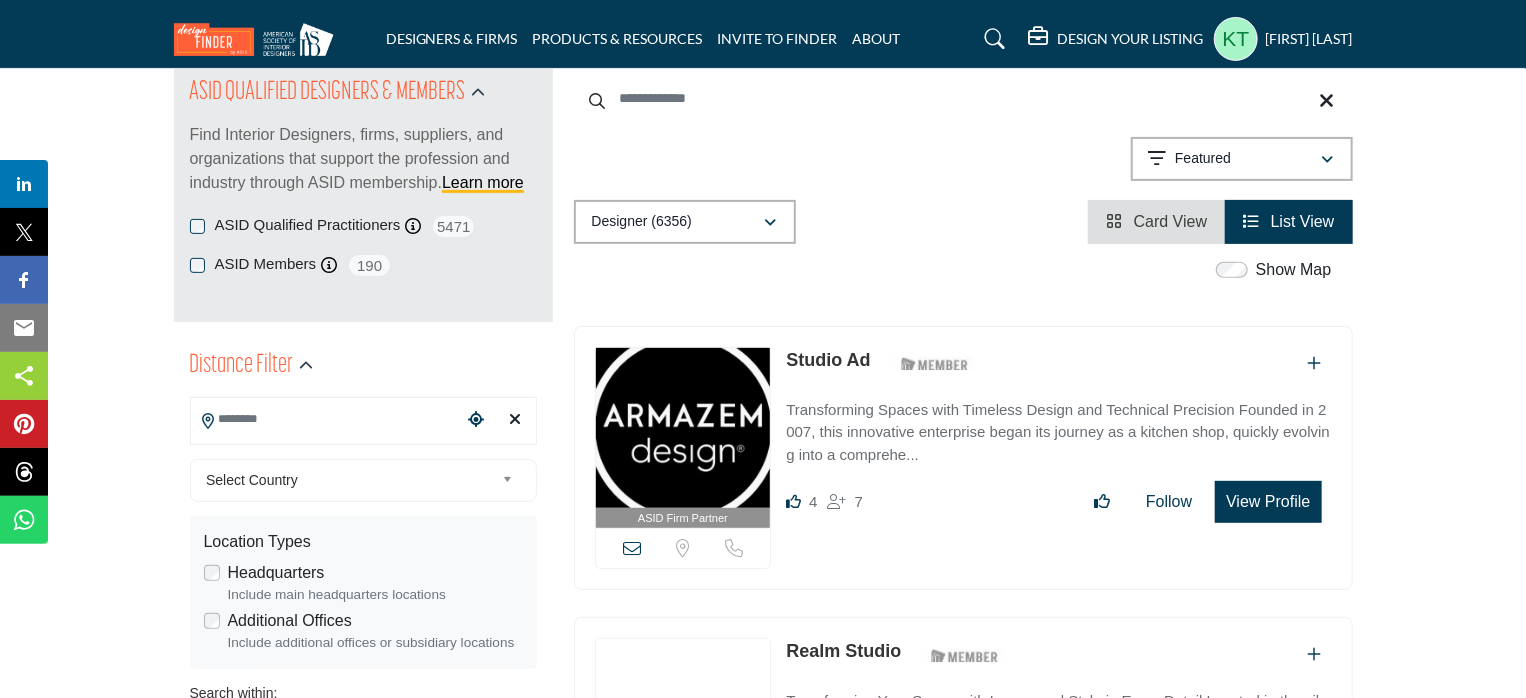 scroll, scrollTop: 200, scrollLeft: 0, axis: vertical 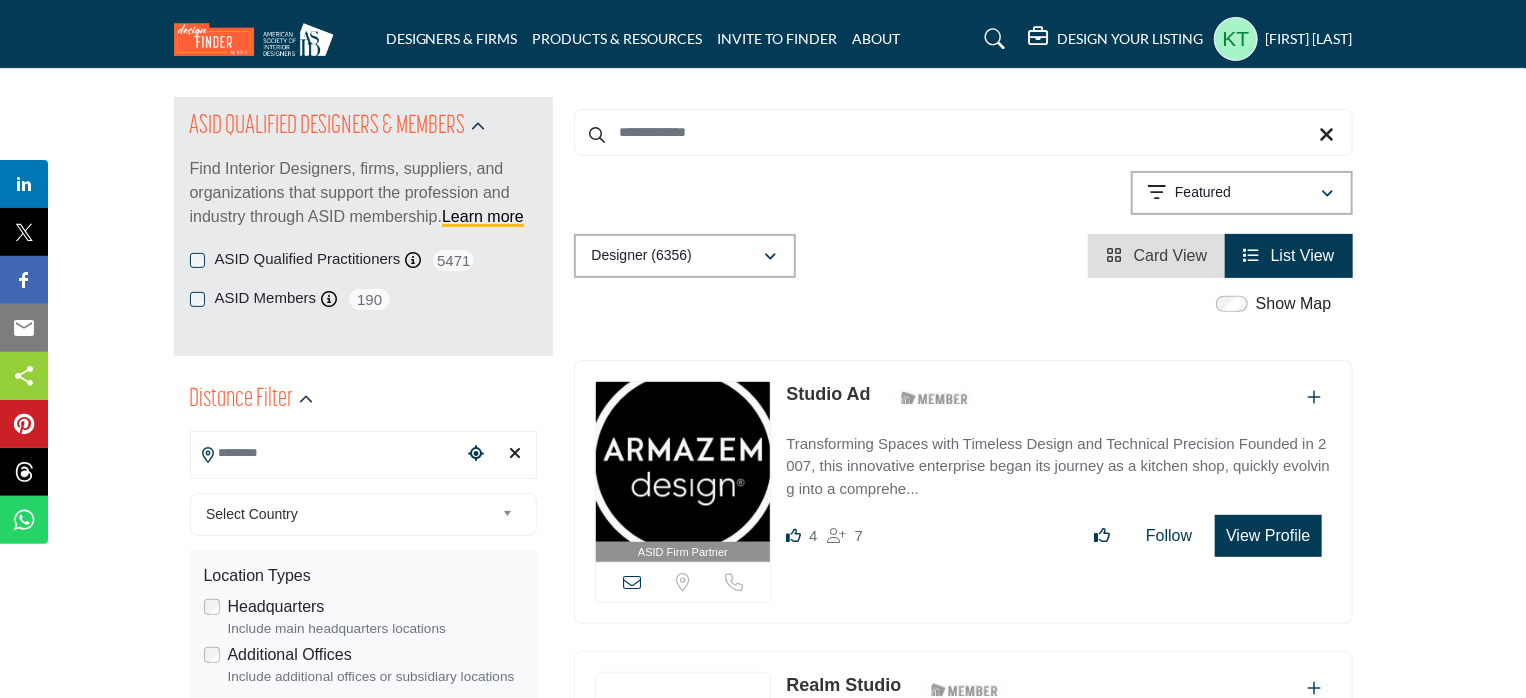 click at bounding box center [326, 453] 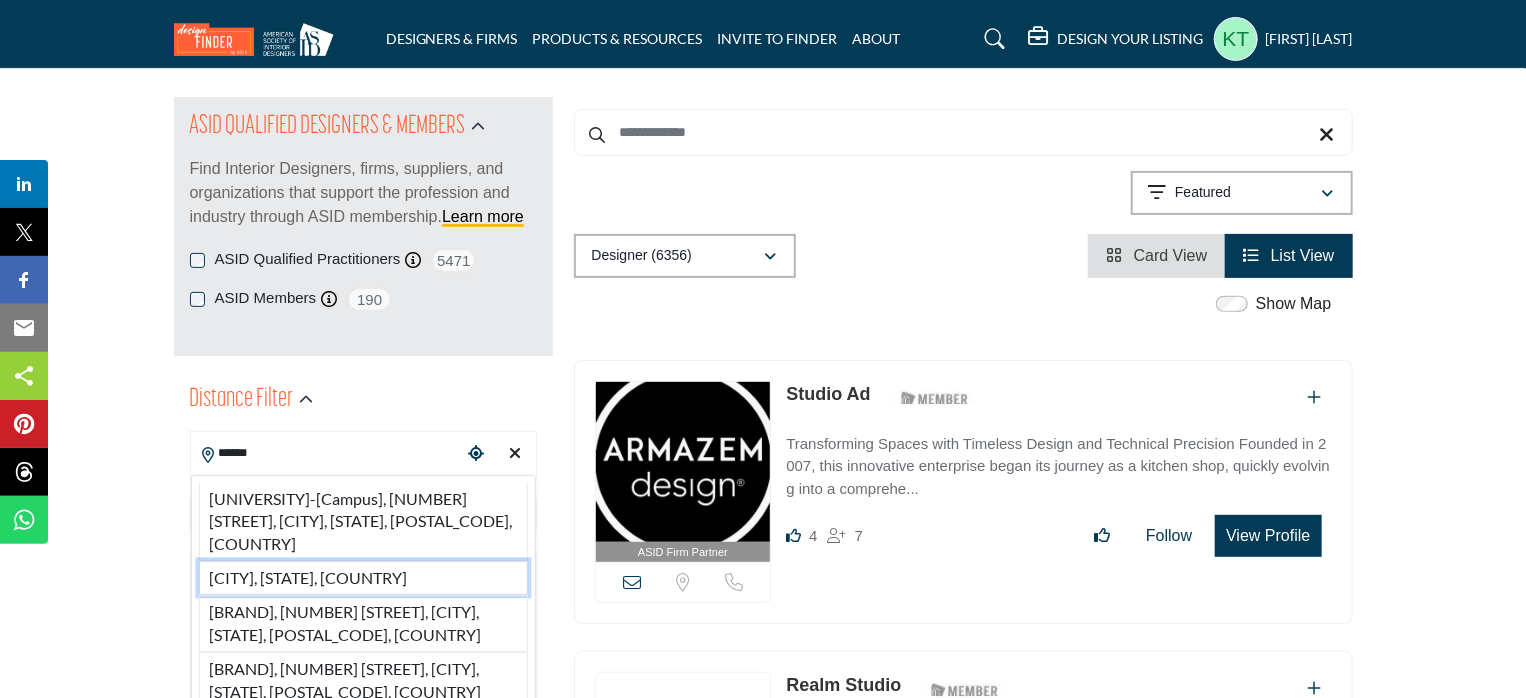 click on "[CITY], [STATE], [COUNTRY]" at bounding box center (363, 578) 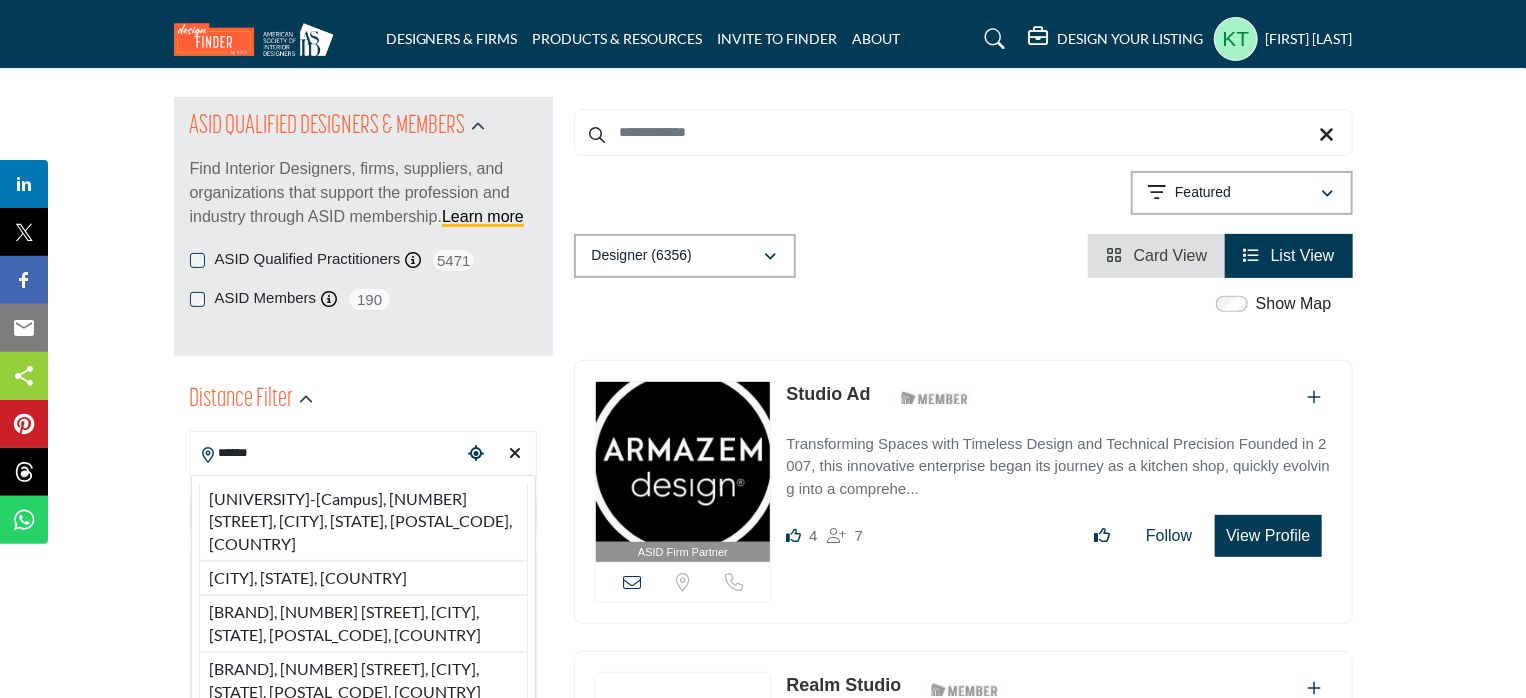 type on "**********" 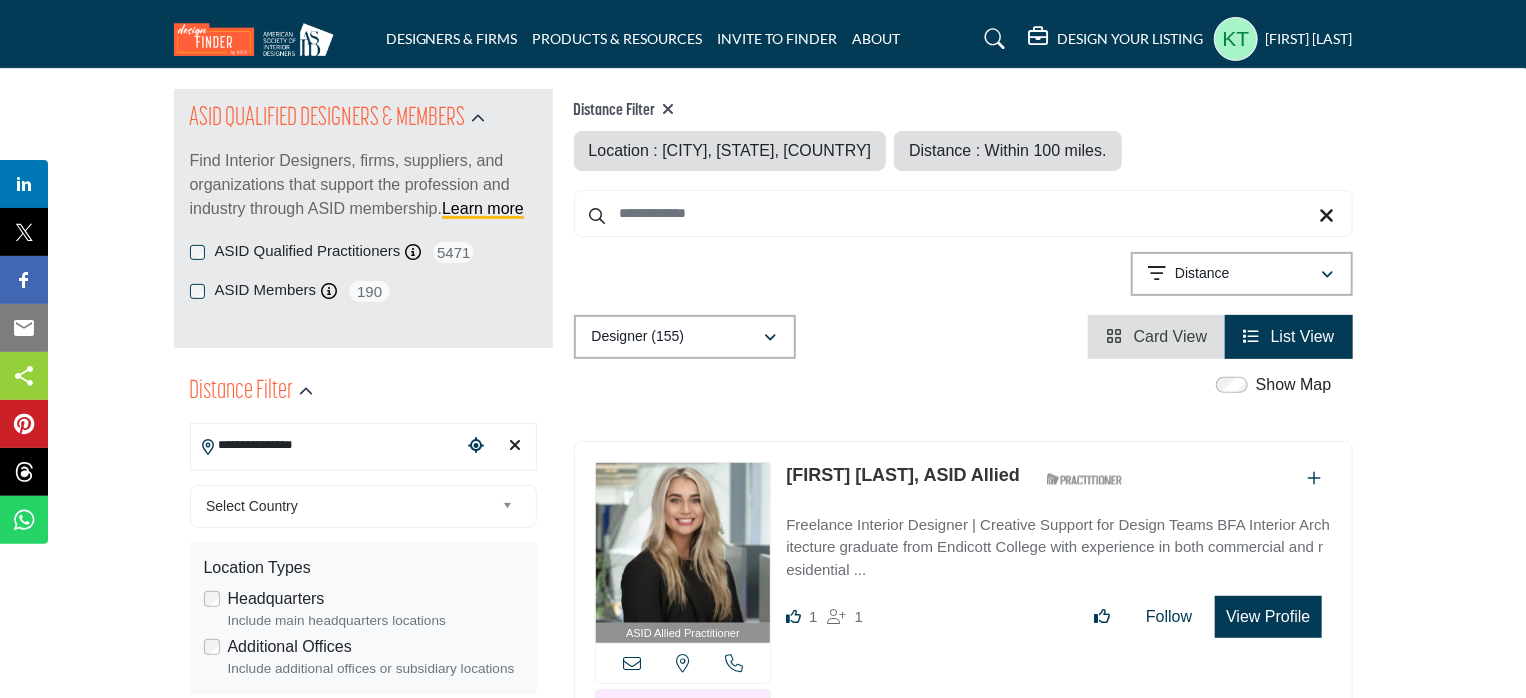 scroll, scrollTop: 200, scrollLeft: 0, axis: vertical 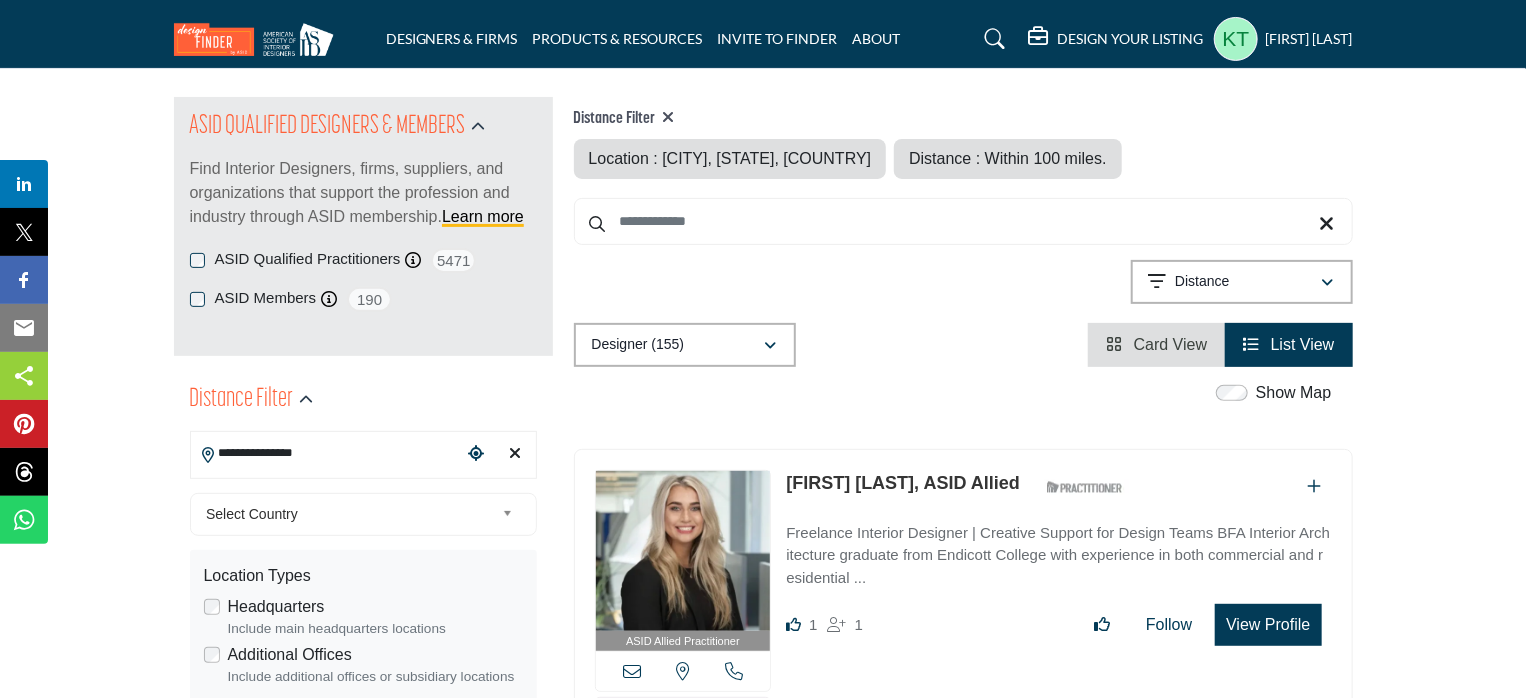 click on "Distance : Within 100 miles." at bounding box center (1007, 158) 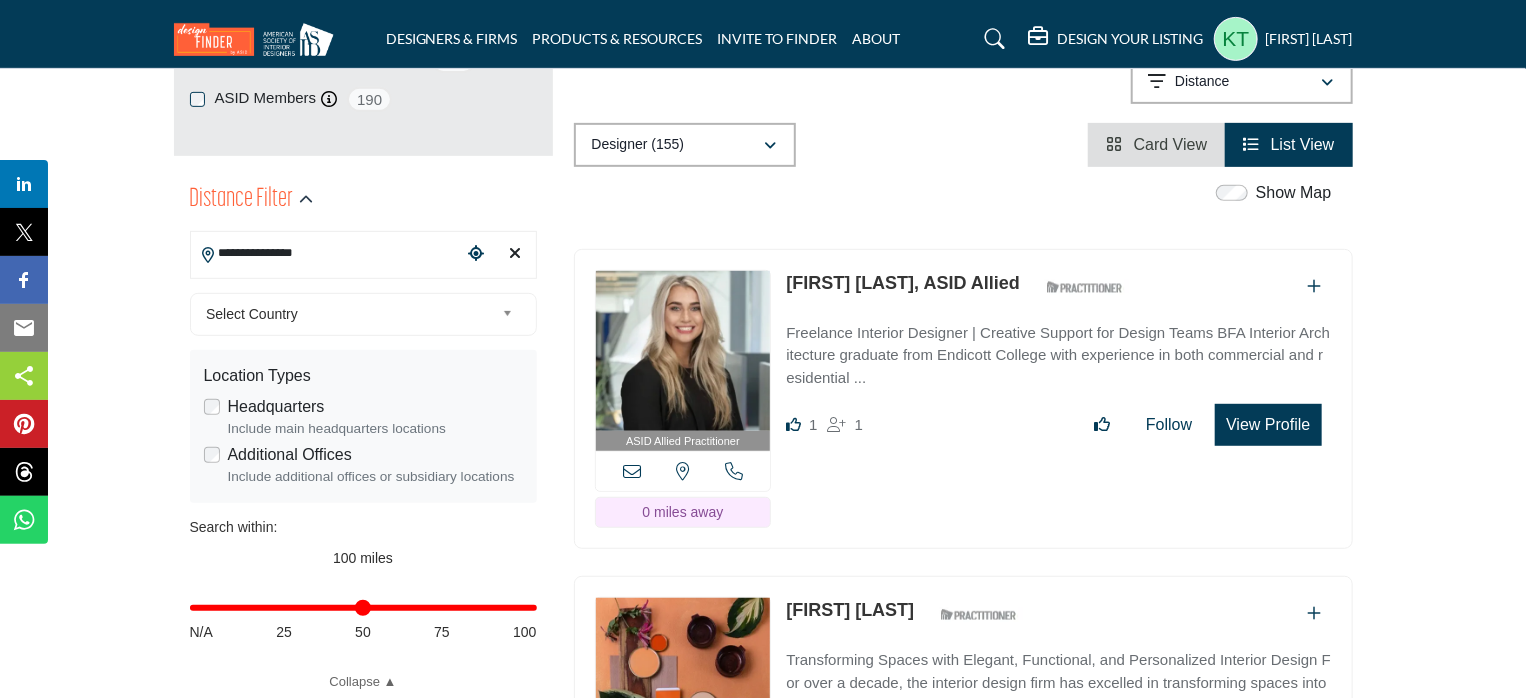 scroll, scrollTop: 600, scrollLeft: 0, axis: vertical 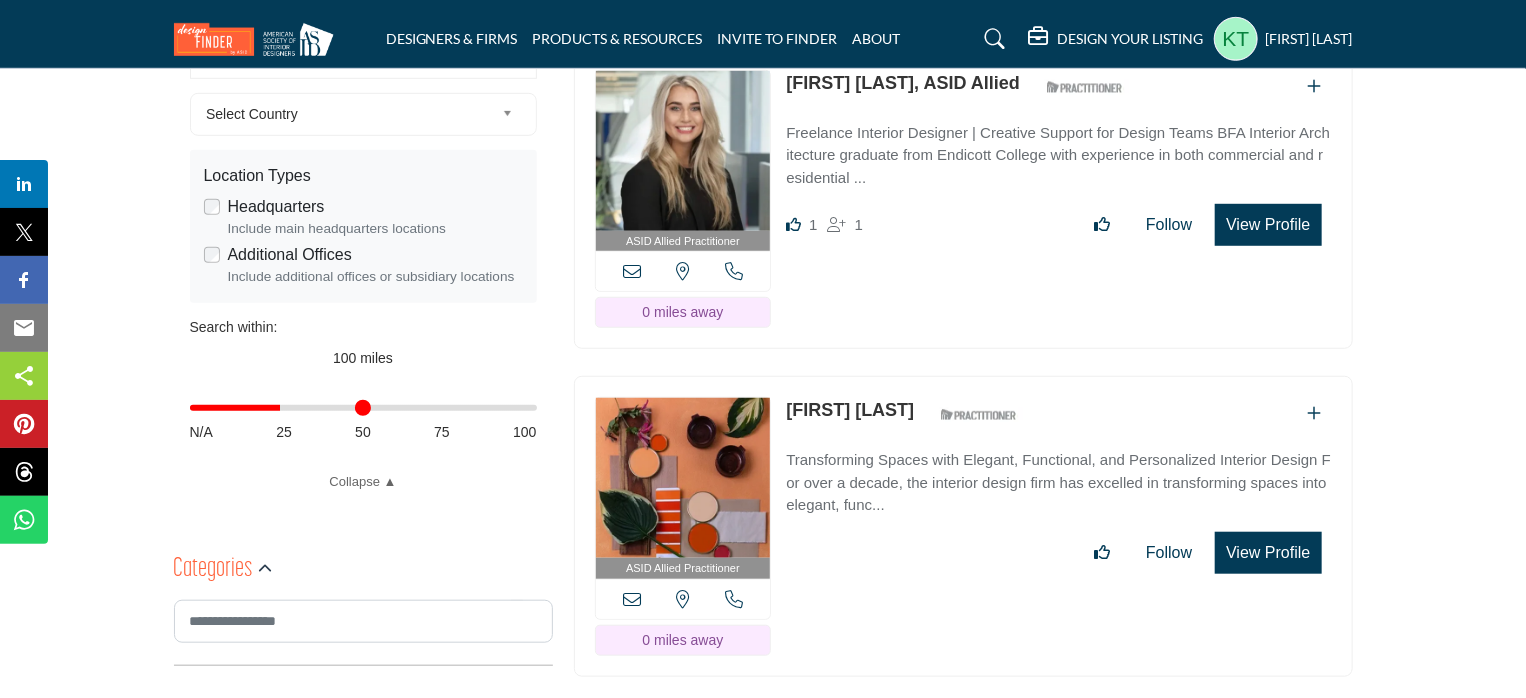 type on "**" 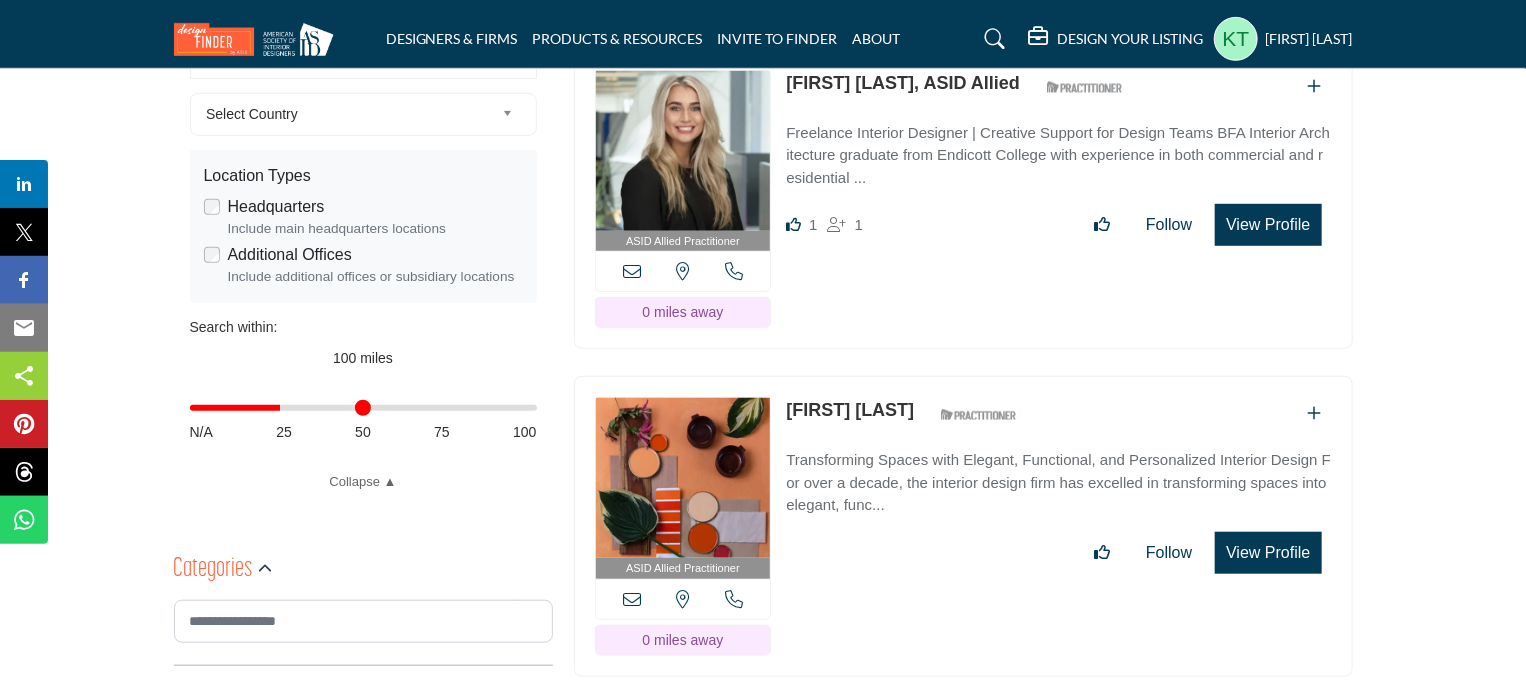 click on "Distance in miles" at bounding box center (363, 408) 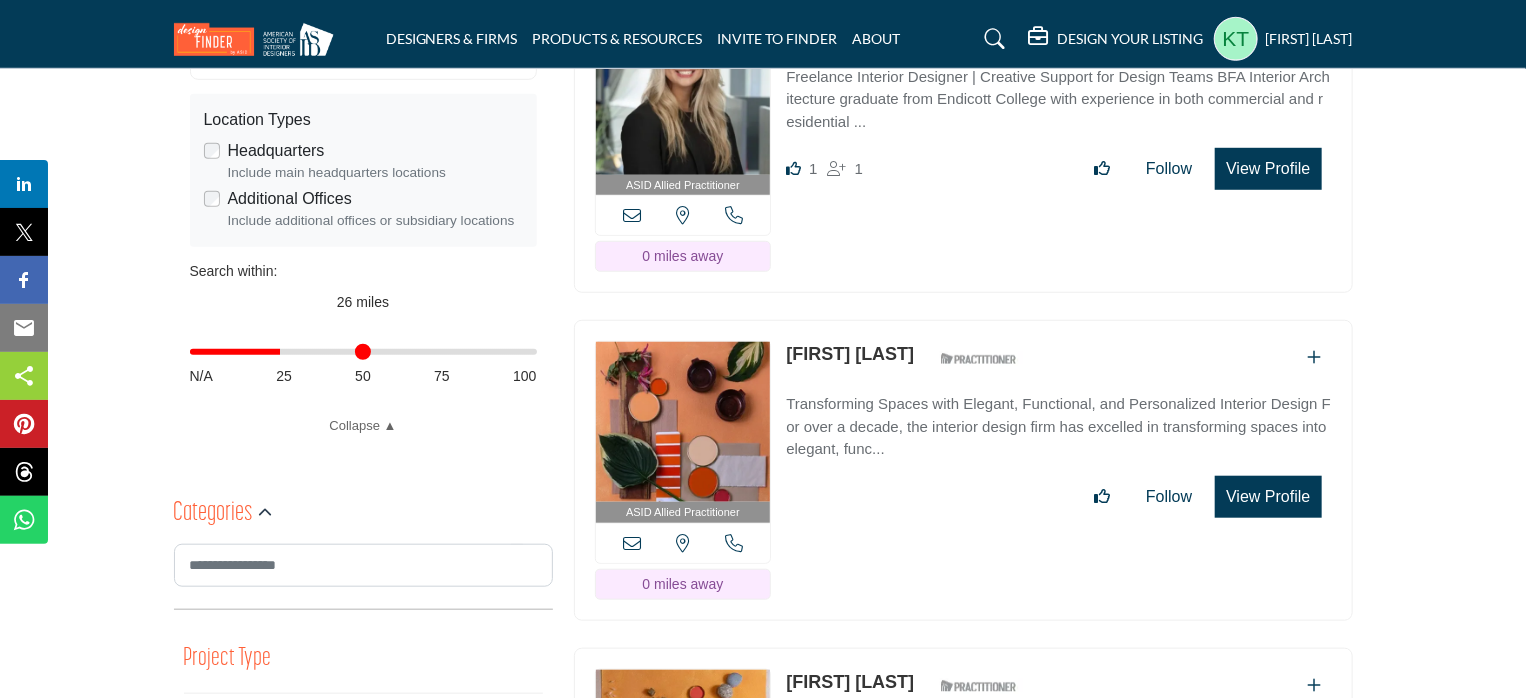 scroll, scrollTop: 700, scrollLeft: 0, axis: vertical 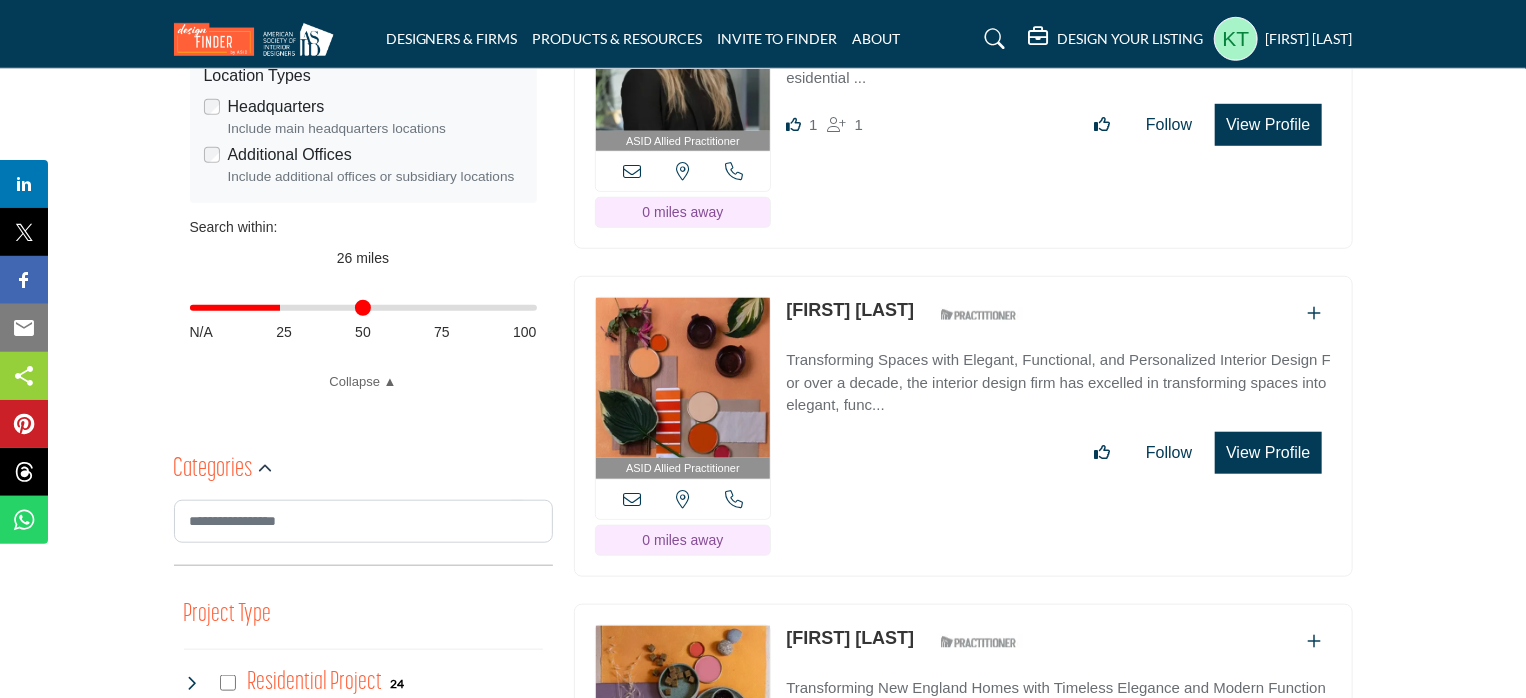drag, startPoint x: 783, startPoint y: 308, endPoint x: 995, endPoint y: 301, distance: 212.11554 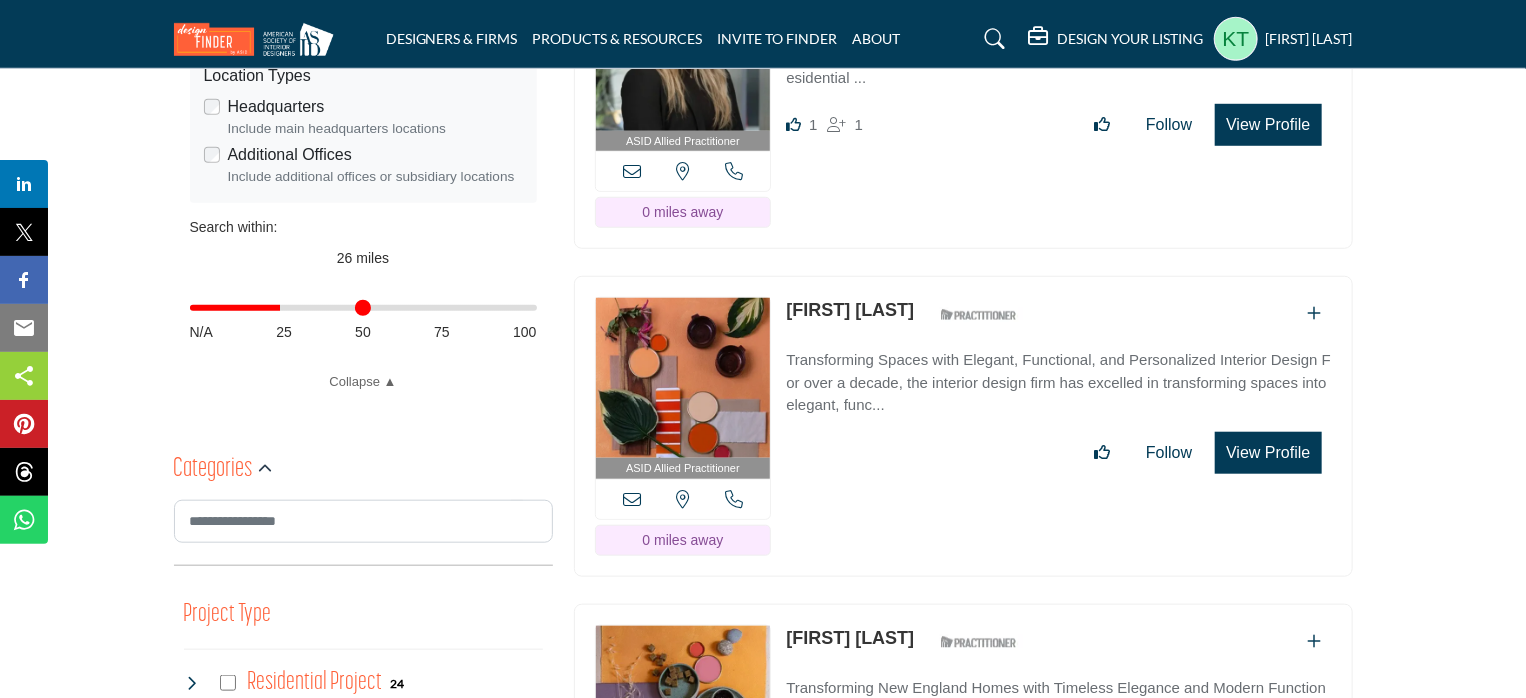 click on "ASID Allied Practitioner
ASID Allied Practitioners have successfully completed a degree with a major in interior design or architecture.
[STATE], USA" at bounding box center [963, 426] 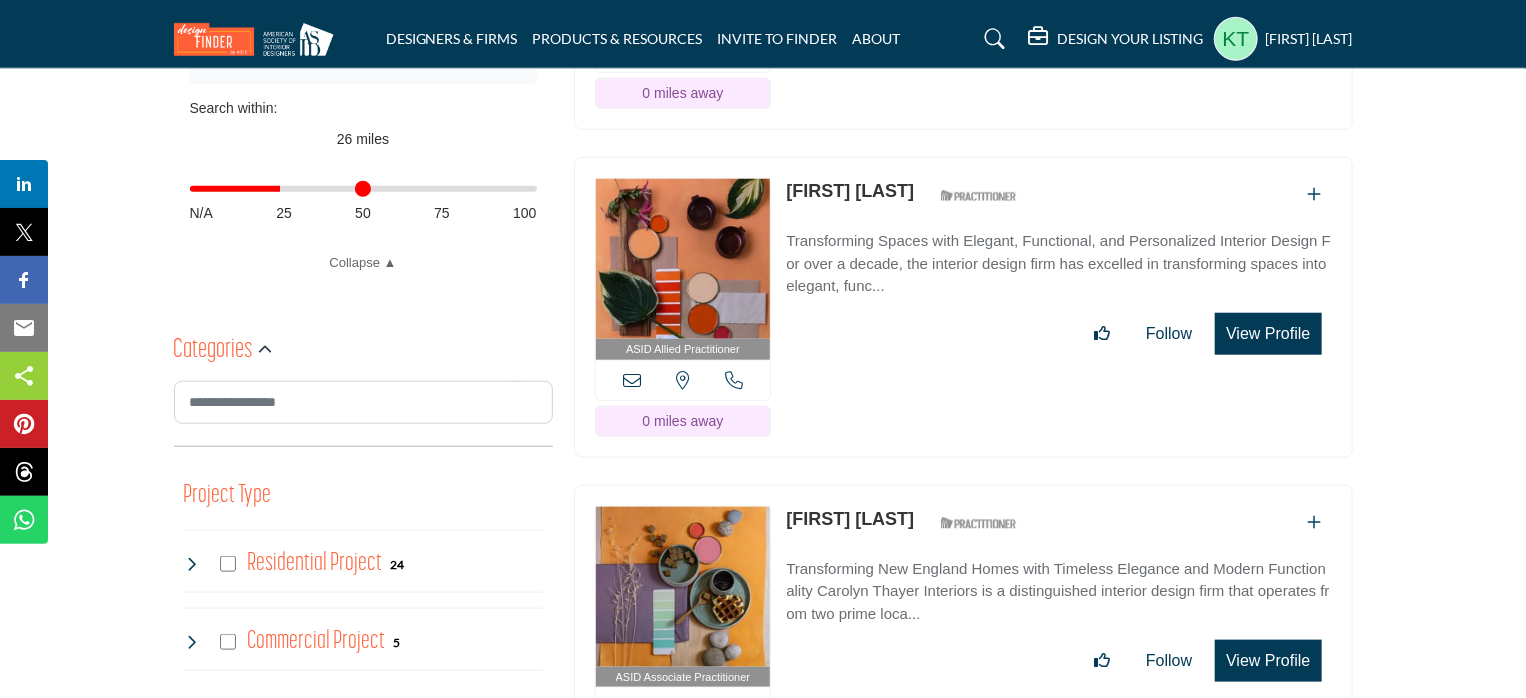 scroll, scrollTop: 1000, scrollLeft: 0, axis: vertical 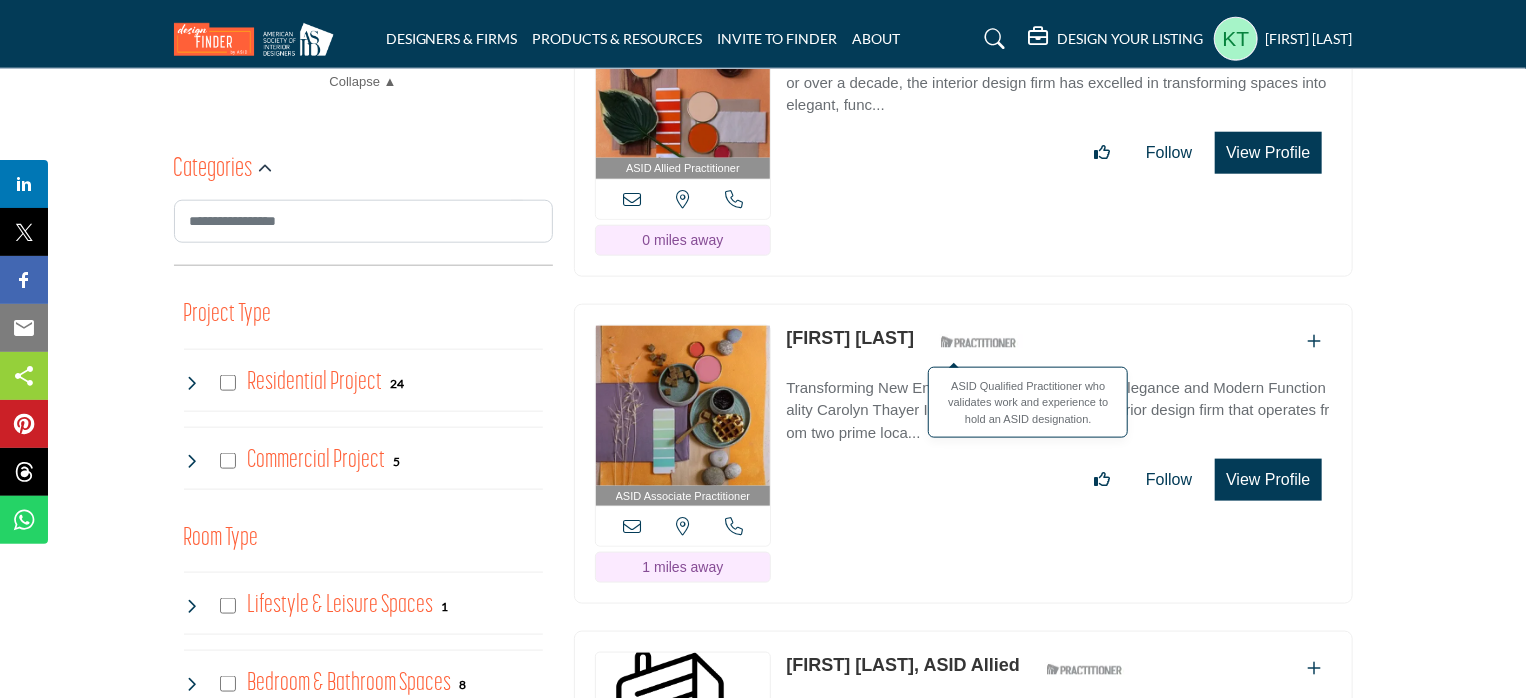 drag, startPoint x: 782, startPoint y: 330, endPoint x: 932, endPoint y: 334, distance: 150.05333 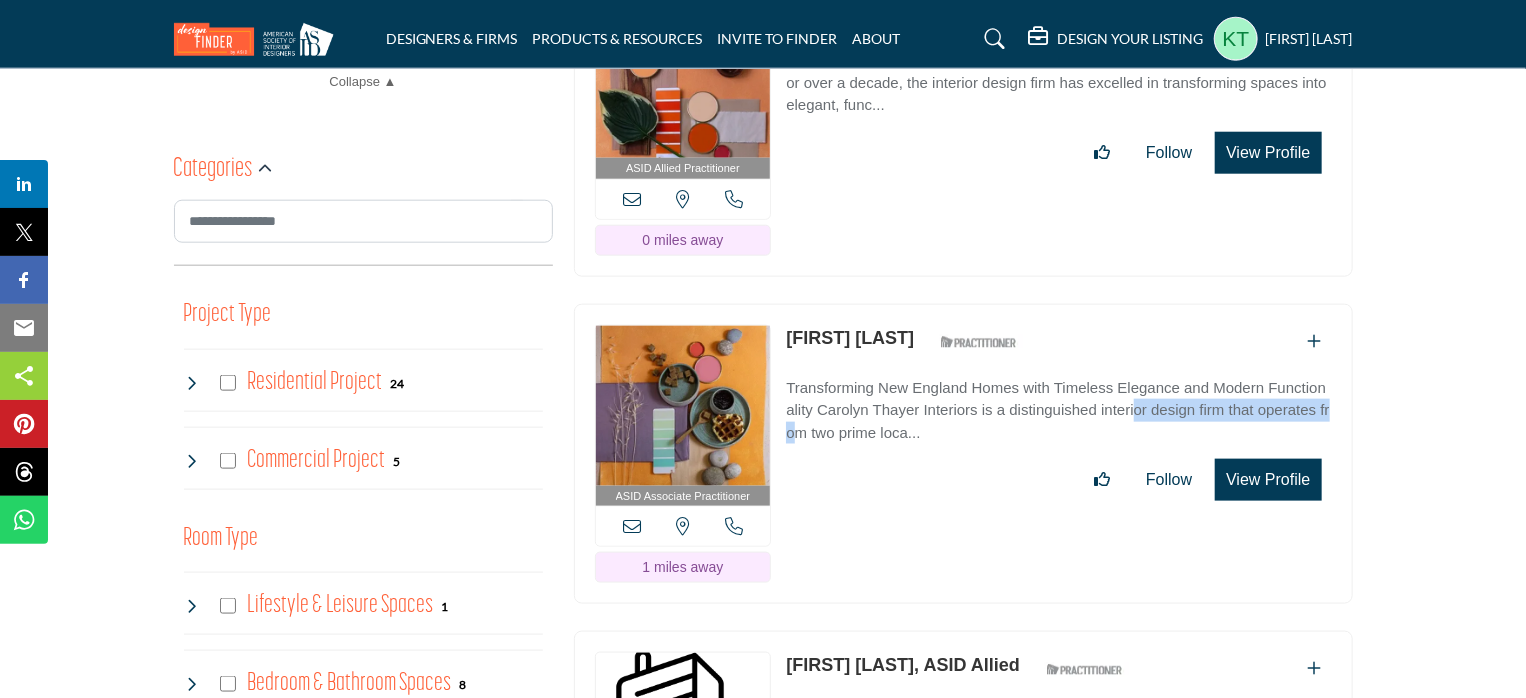 drag, startPoint x: 779, startPoint y: 403, endPoint x: 976, endPoint y: 412, distance: 197.20547 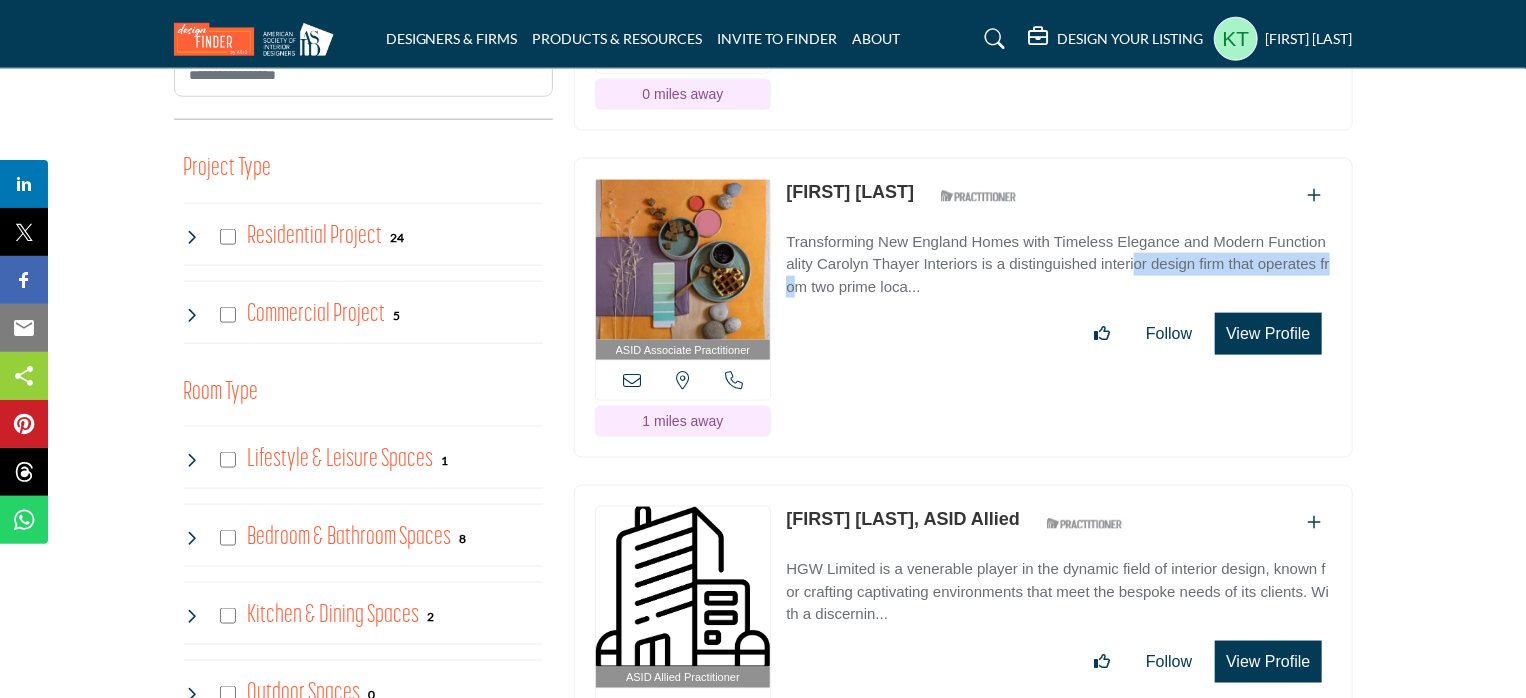 scroll, scrollTop: 1300, scrollLeft: 0, axis: vertical 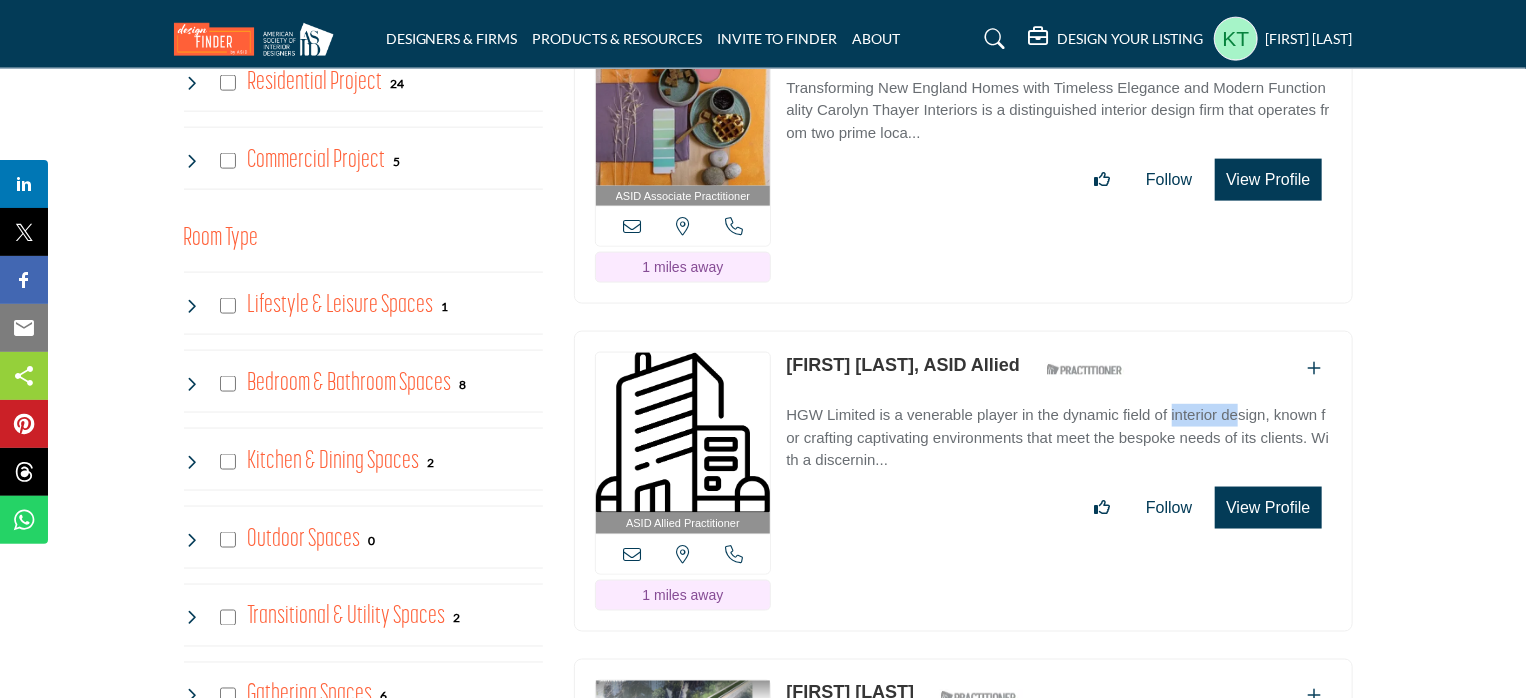 drag, startPoint x: 781, startPoint y: 407, endPoint x: 875, endPoint y: 403, distance: 94.08507 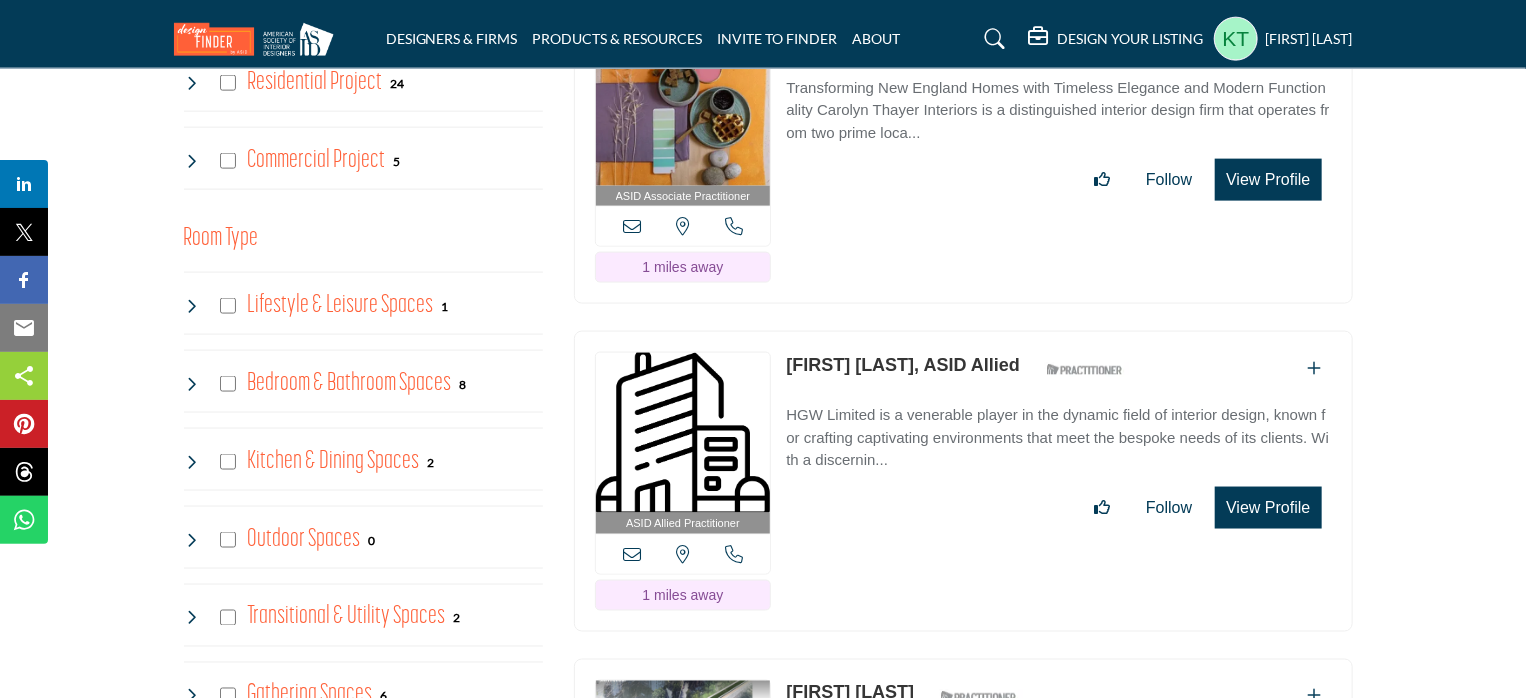 click on "ASID QUALIFIED DESIGNERS & MEMBERS
Find Interior Designers, firms, suppliers, and organizations that support the profession and industry through ASID membership.  Learn more
ASID Qualified Practitioners
5471" at bounding box center [763, 2746] 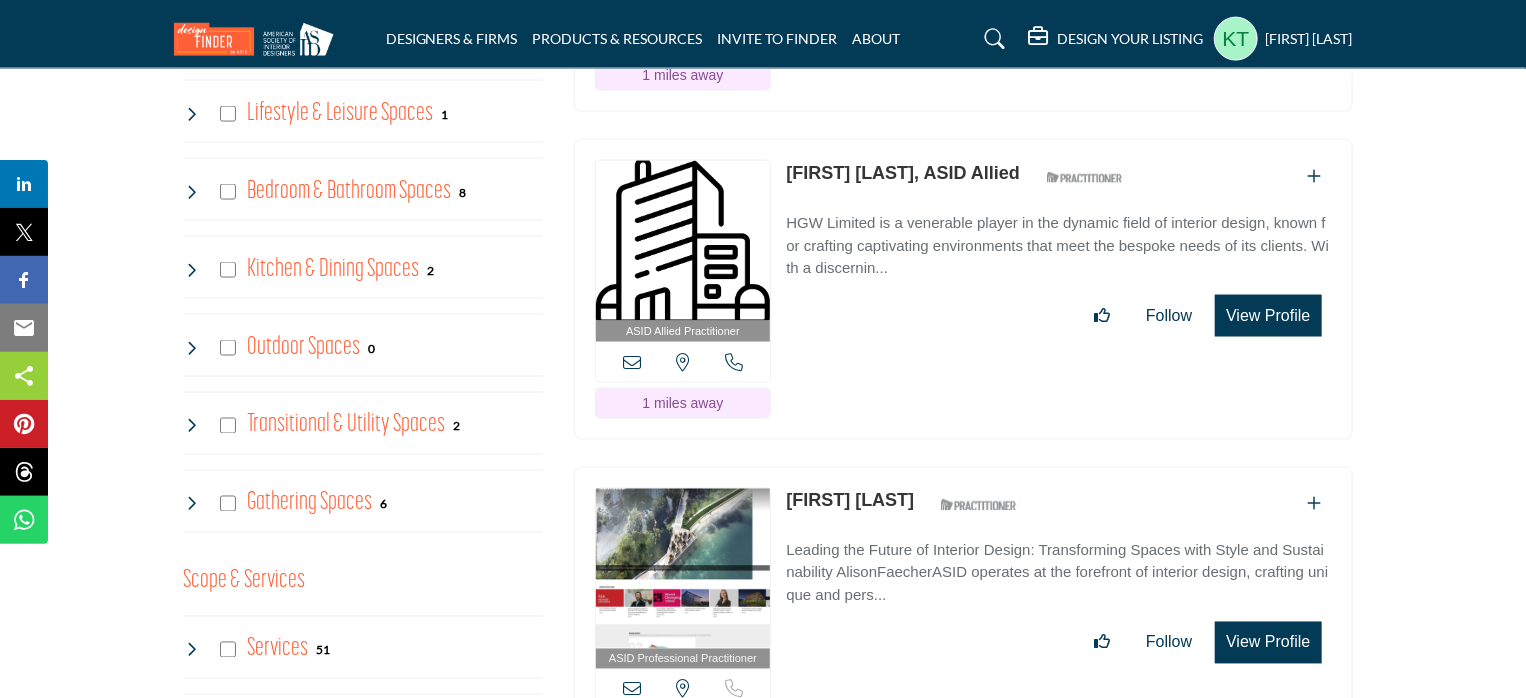 scroll, scrollTop: 1500, scrollLeft: 0, axis: vertical 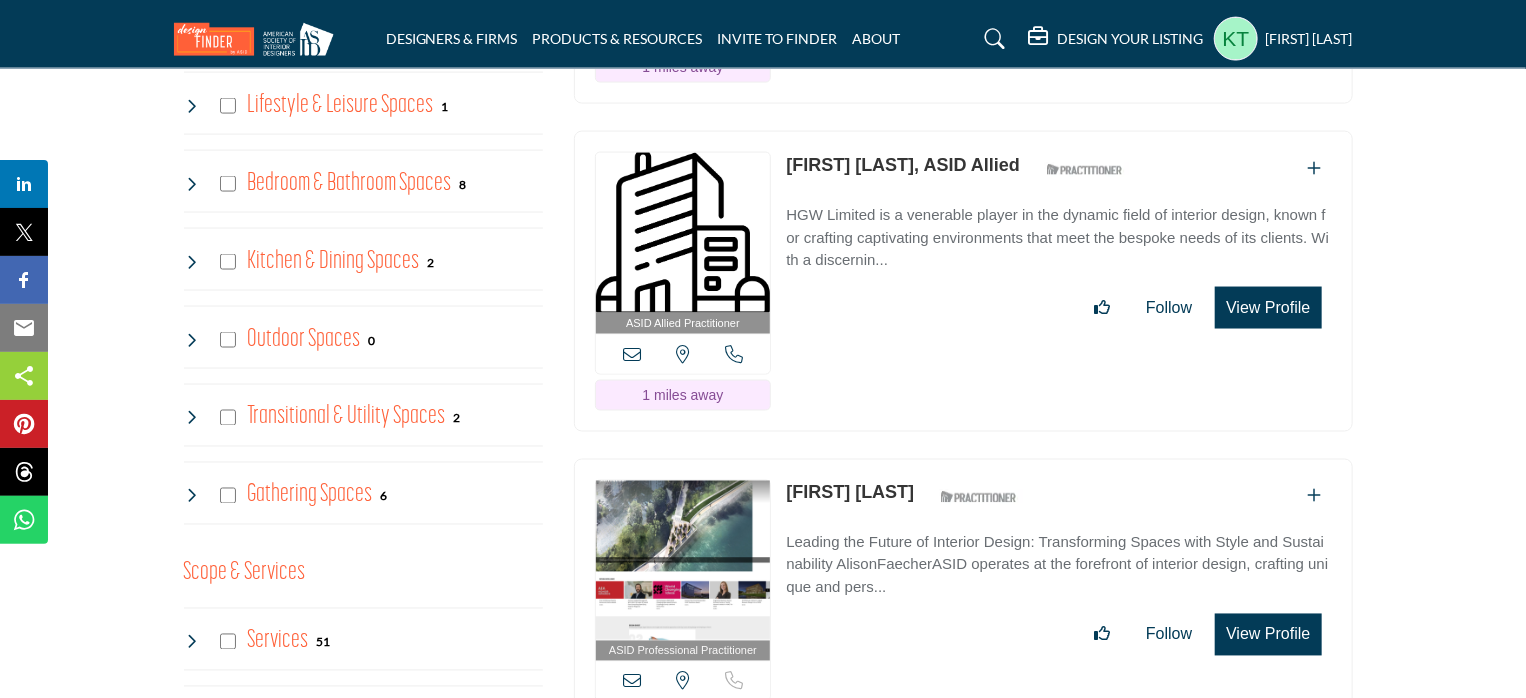drag, startPoint x: 920, startPoint y: 480, endPoint x: 748, endPoint y: 485, distance: 172.07266 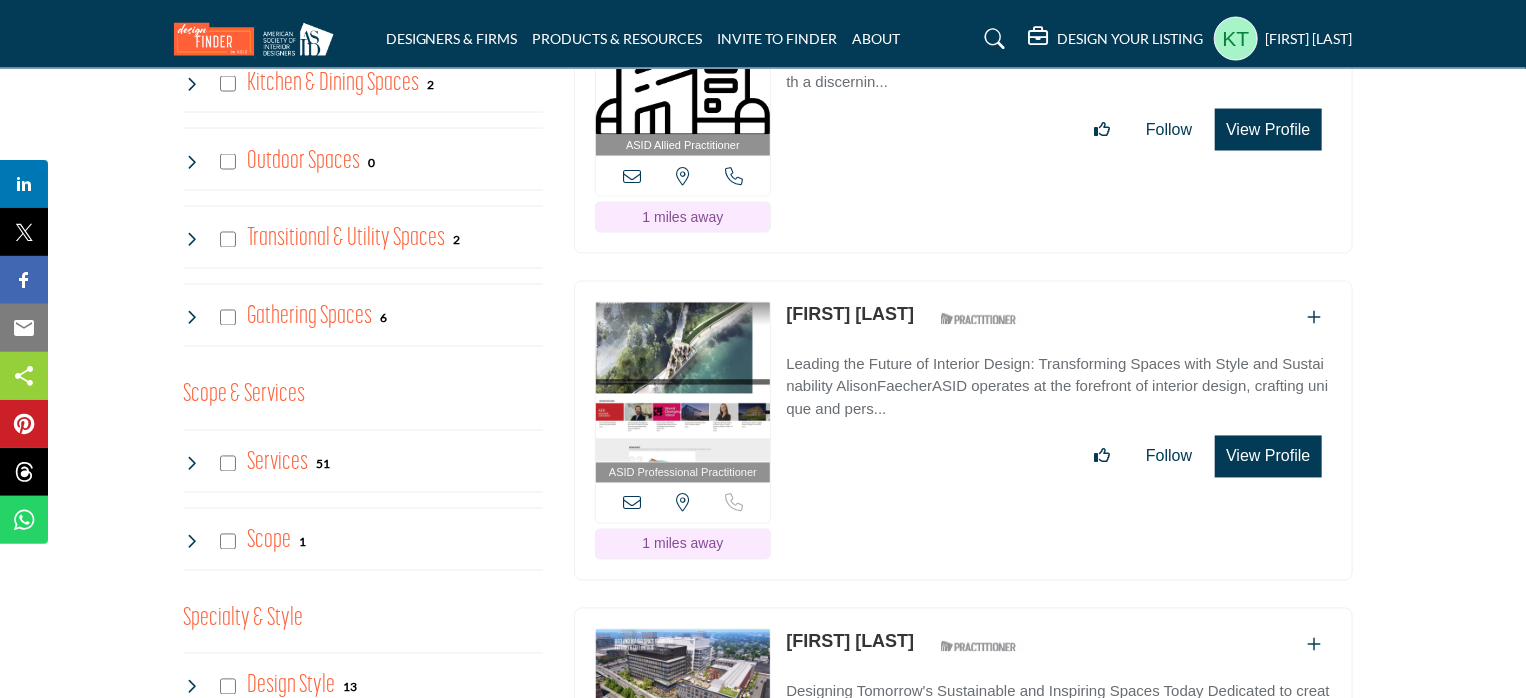 scroll, scrollTop: 1700, scrollLeft: 0, axis: vertical 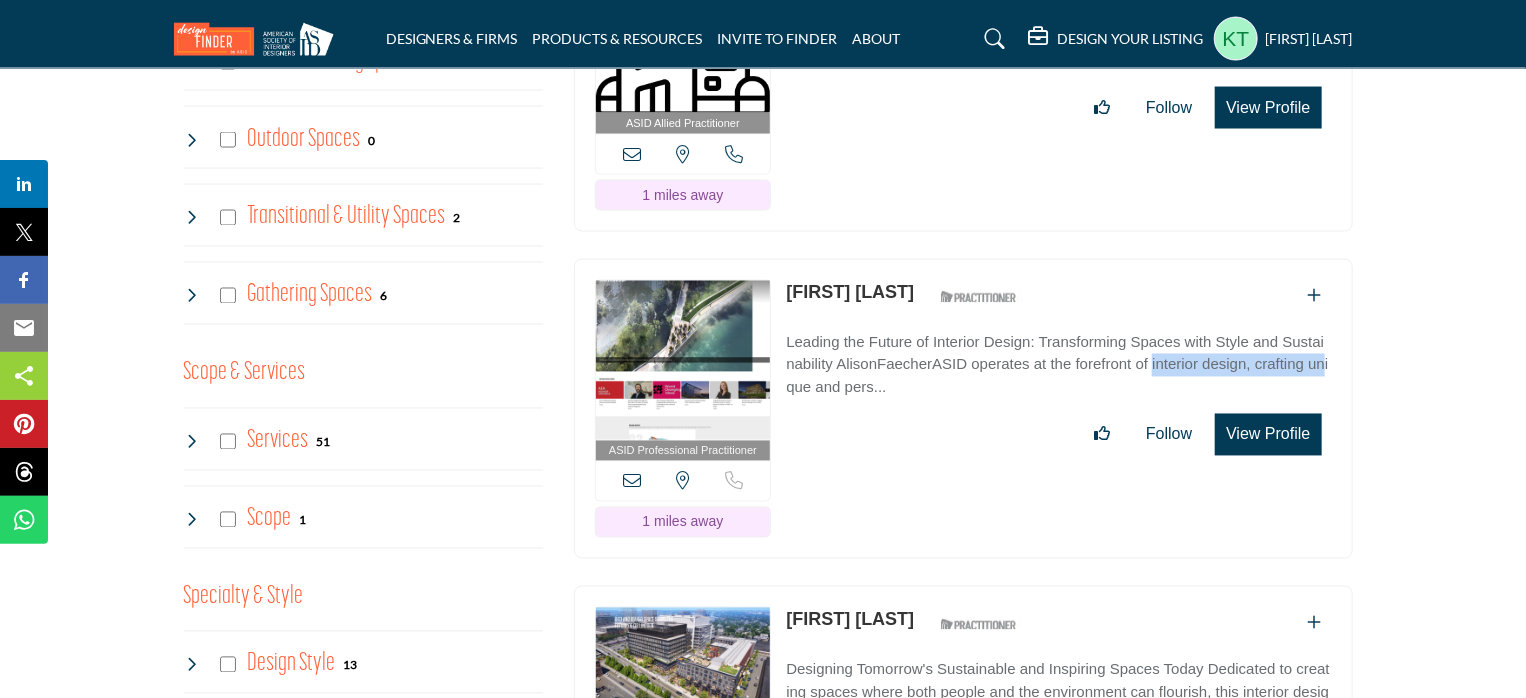 drag, startPoint x: 832, startPoint y: 353, endPoint x: 966, endPoint y: 356, distance: 134.03358 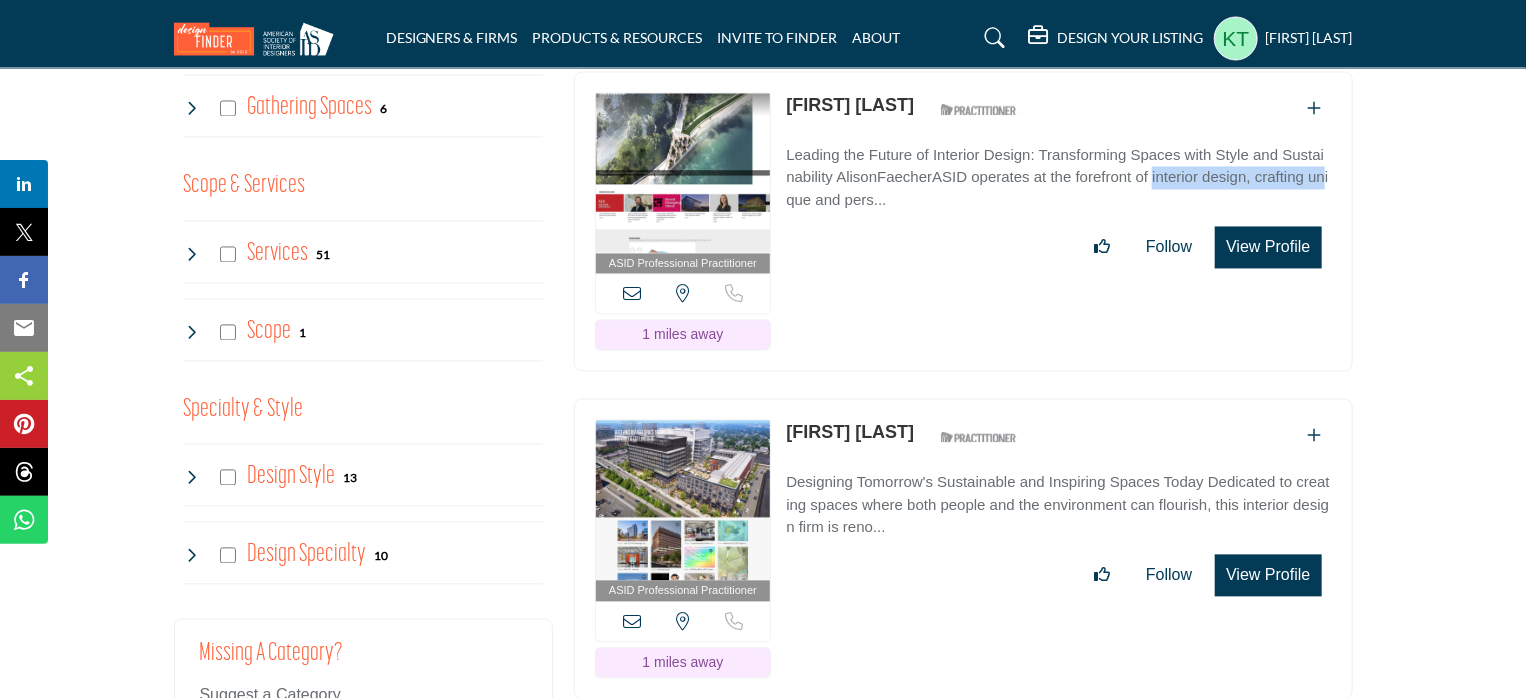 scroll, scrollTop: 1900, scrollLeft: 0, axis: vertical 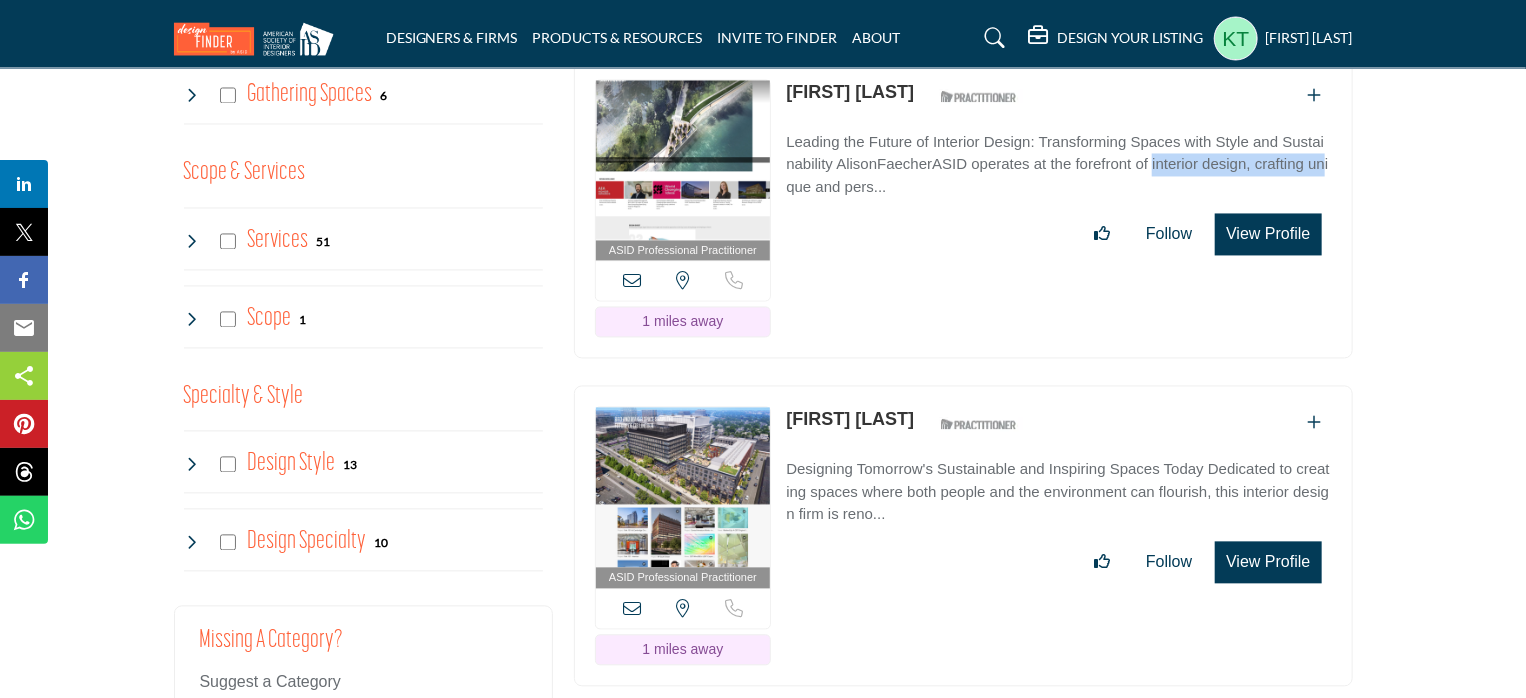 drag, startPoint x: 781, startPoint y: 406, endPoint x: 932, endPoint y: 443, distance: 155.46704 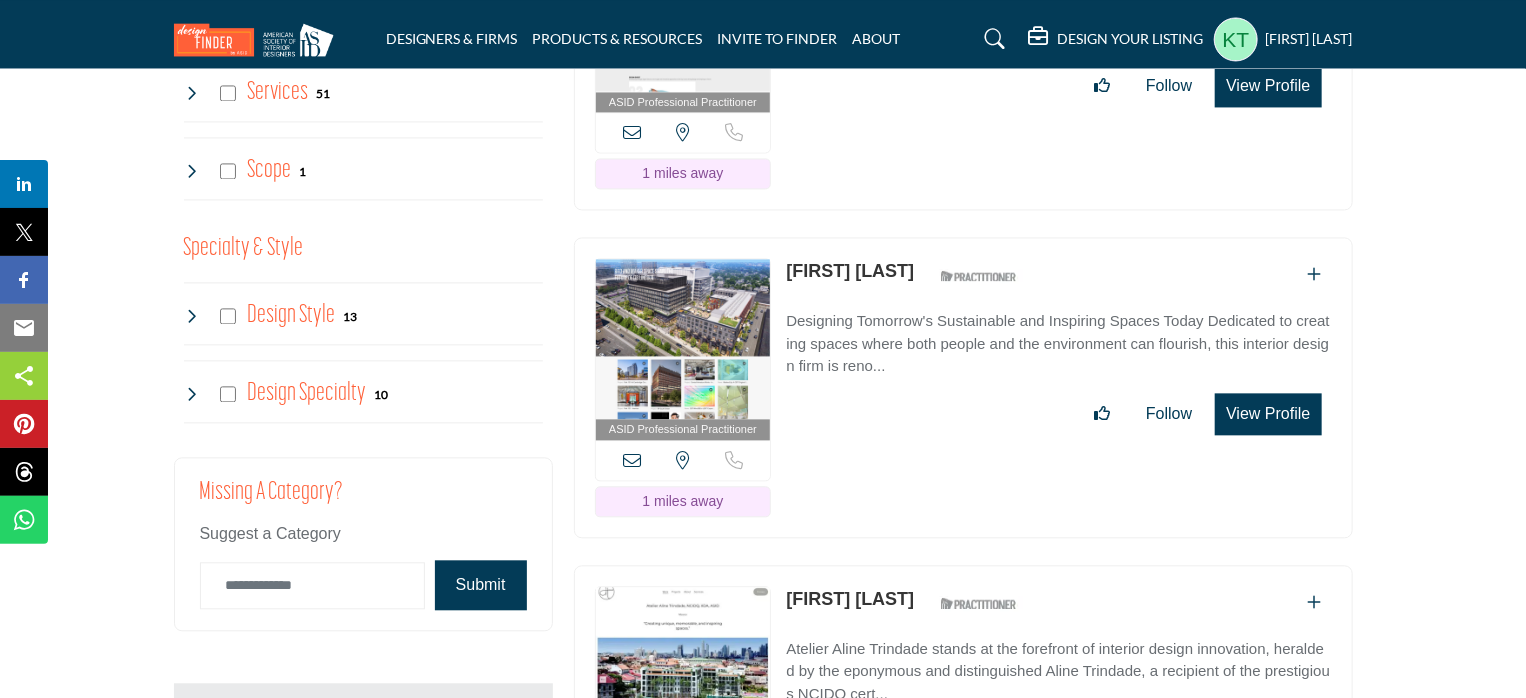 scroll, scrollTop: 2300, scrollLeft: 0, axis: vertical 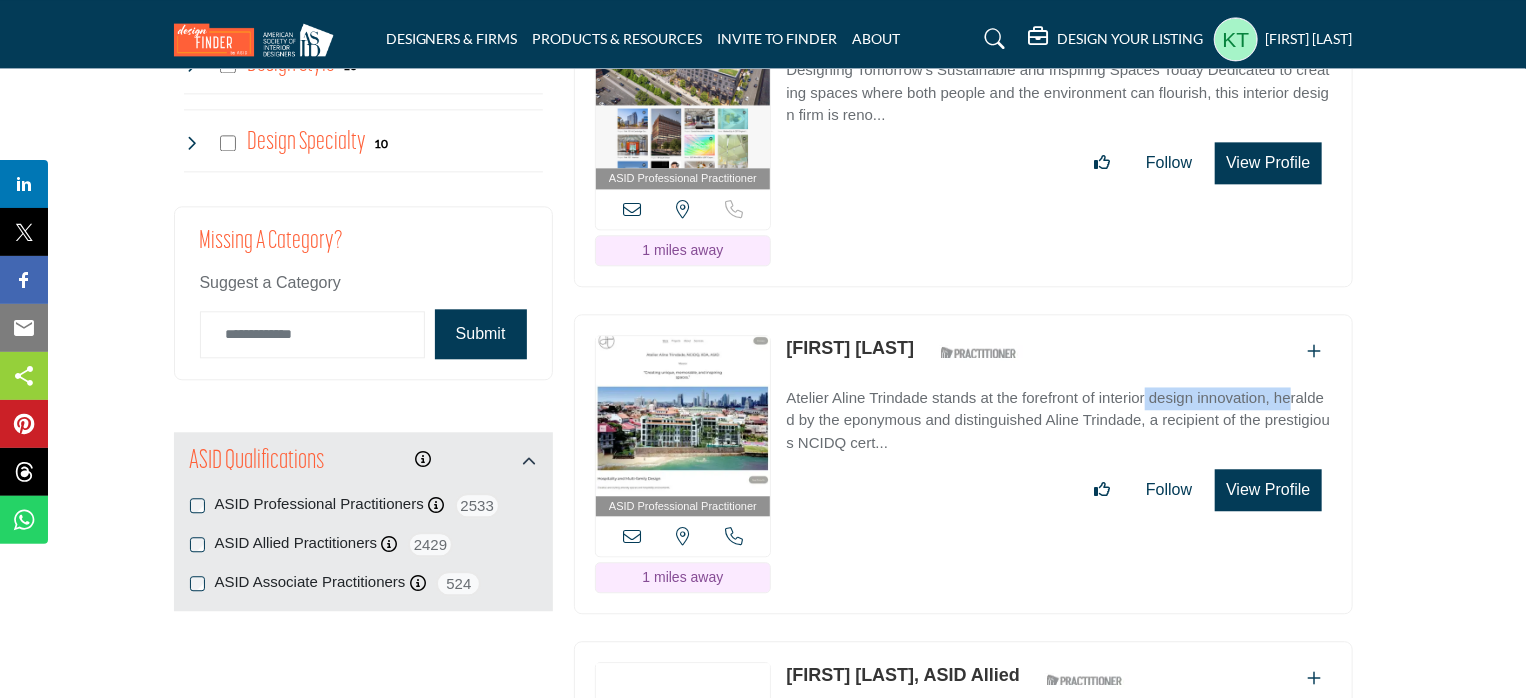 drag, startPoint x: 781, startPoint y: 383, endPoint x: 928, endPoint y: 383, distance: 147 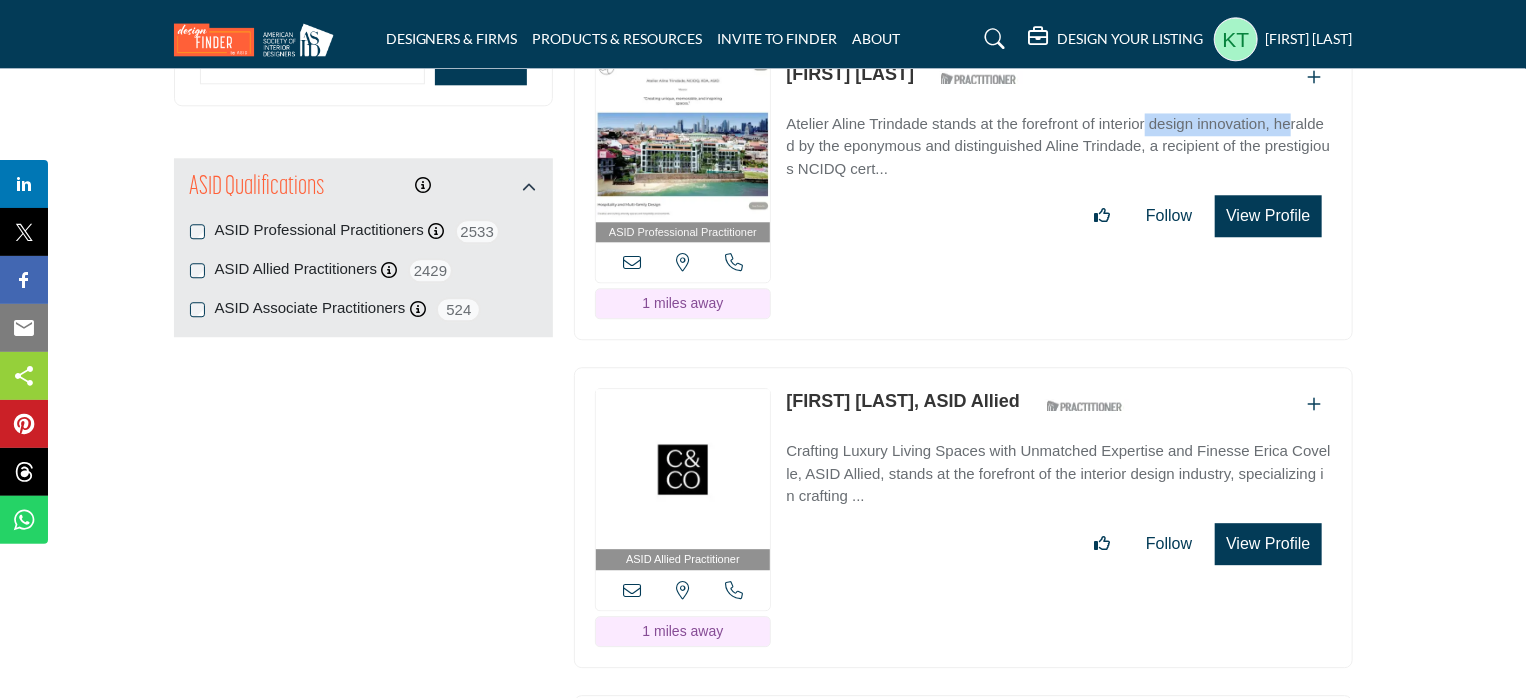 scroll, scrollTop: 2600, scrollLeft: 0, axis: vertical 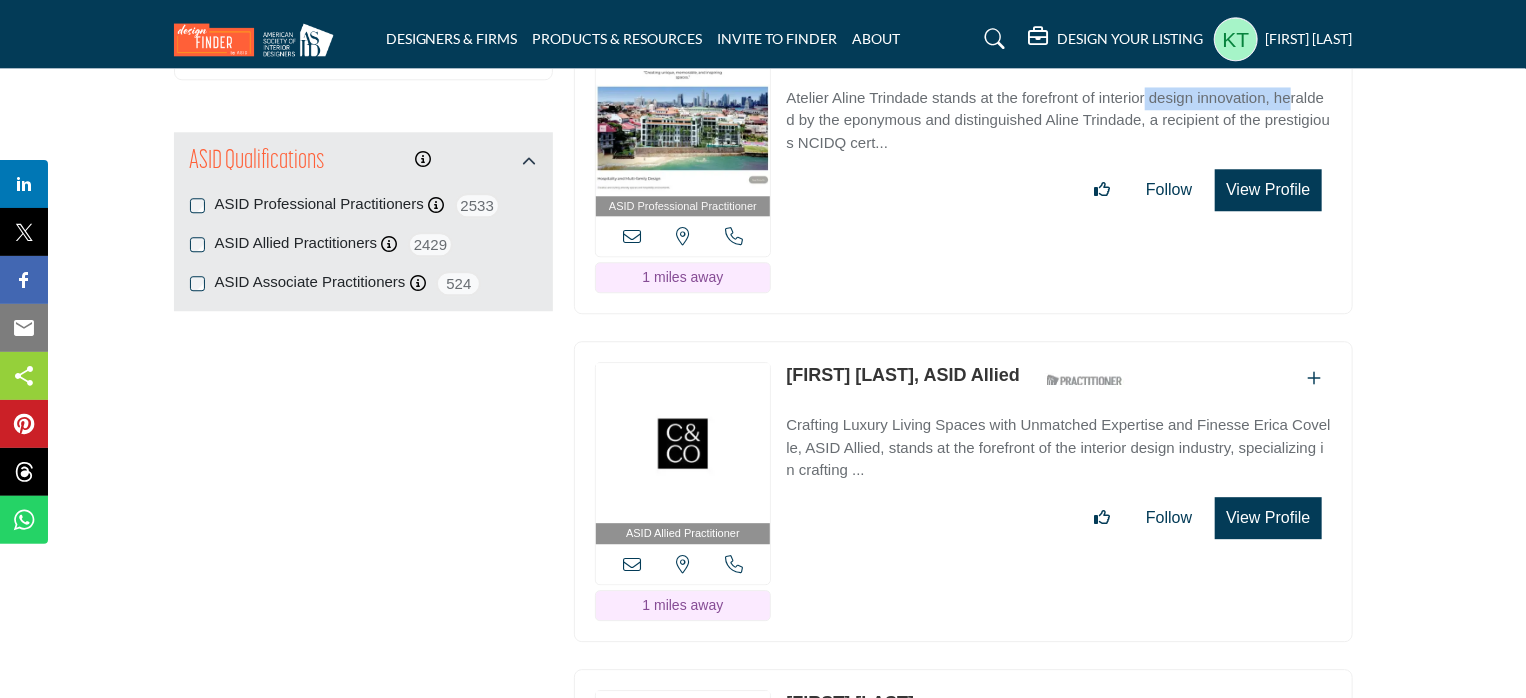 drag, startPoint x: 782, startPoint y: 355, endPoint x: 948, endPoint y: 347, distance: 166.19266 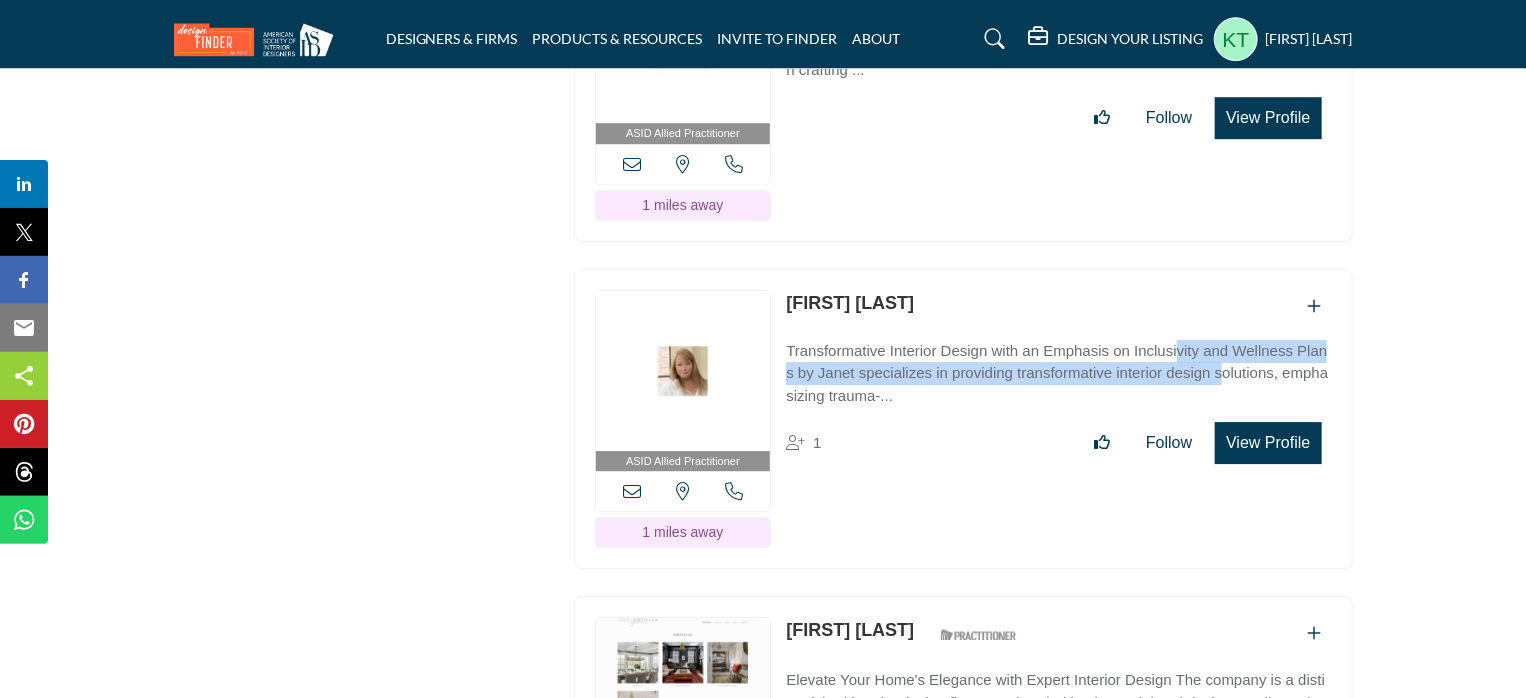 drag, startPoint x: 784, startPoint y: 325, endPoint x: 855, endPoint y: 351, distance: 75.61085 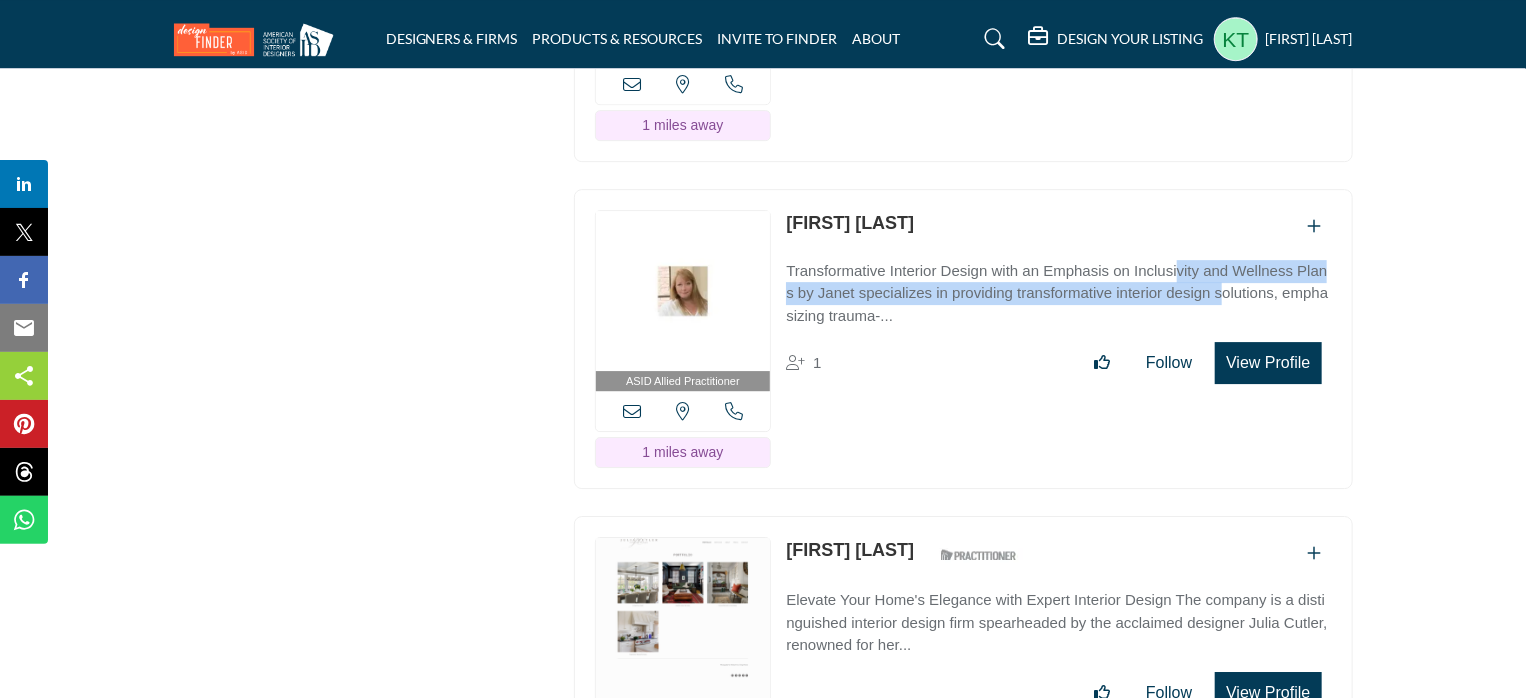 scroll, scrollTop: 3200, scrollLeft: 0, axis: vertical 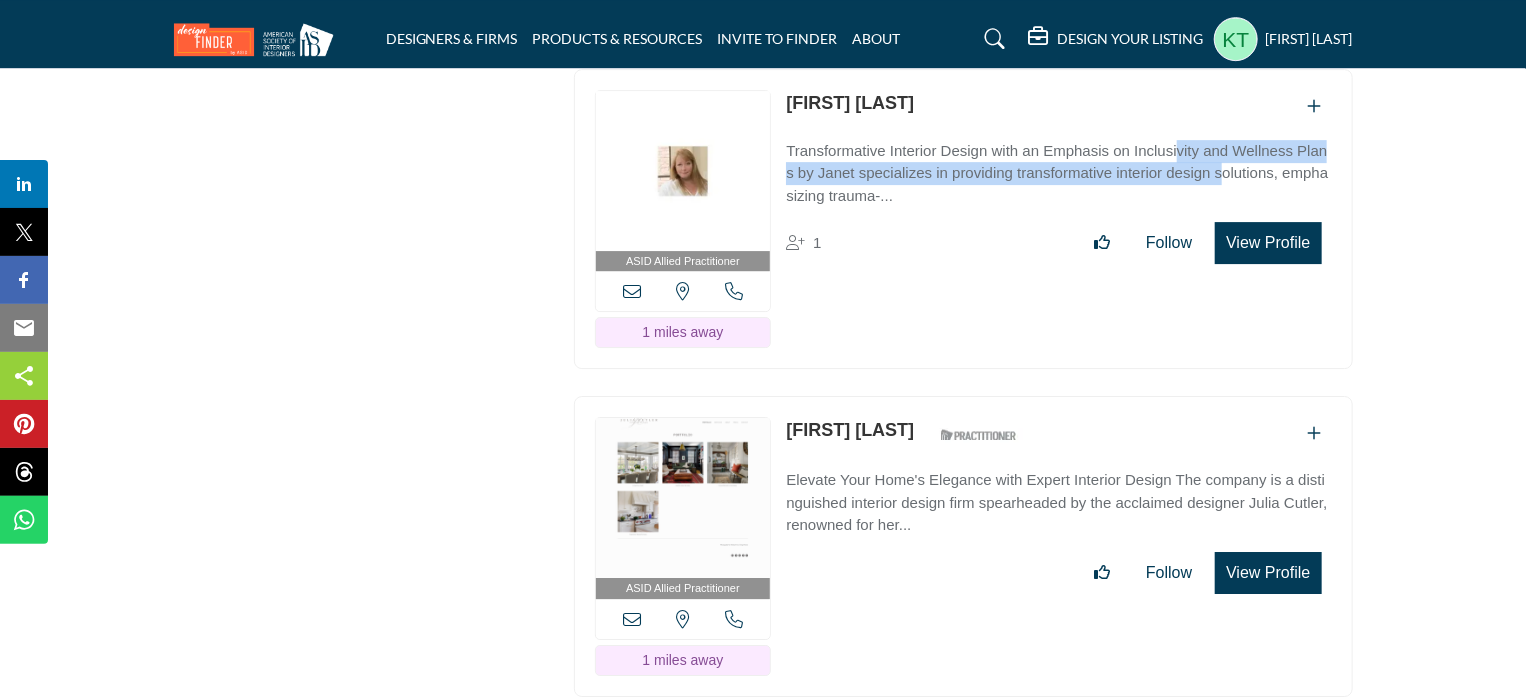drag, startPoint x: 780, startPoint y: 407, endPoint x: 926, endPoint y: 445, distance: 150.86418 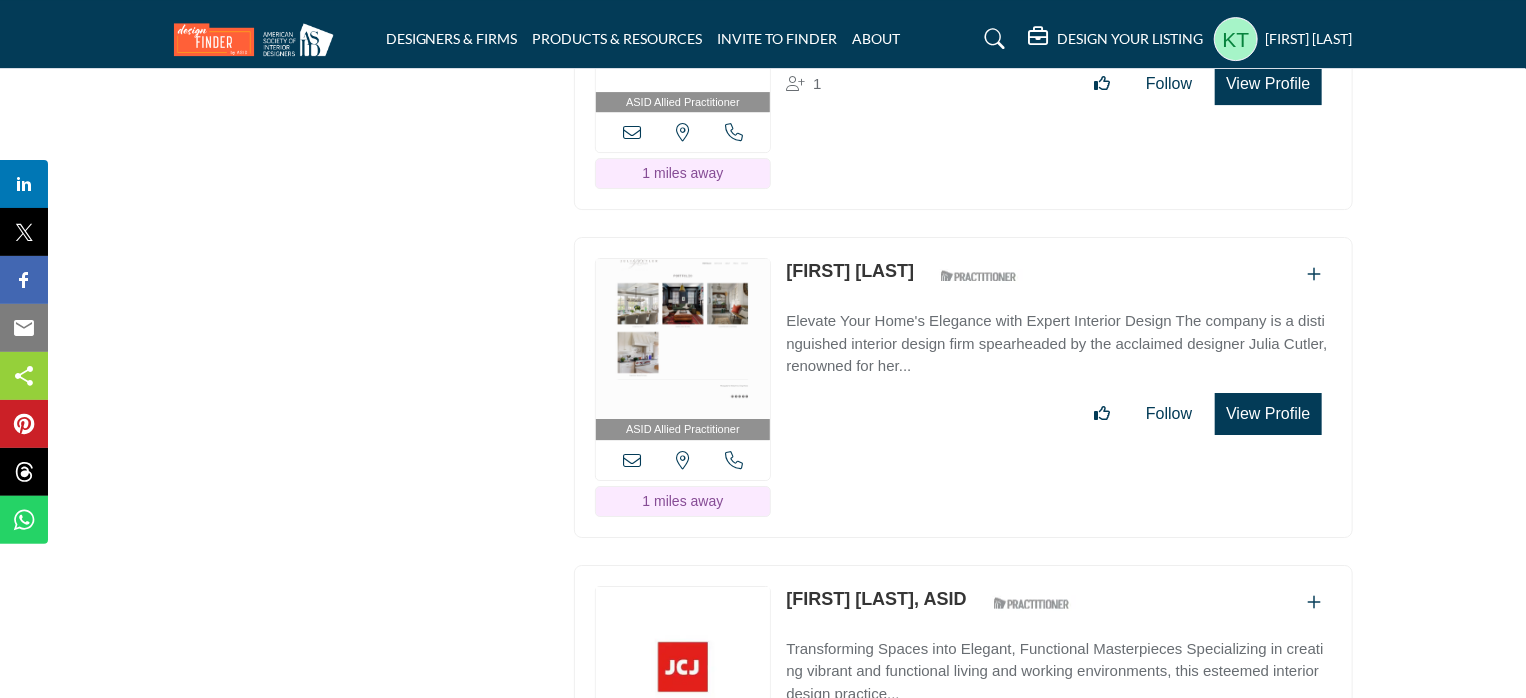 scroll, scrollTop: 3600, scrollLeft: 0, axis: vertical 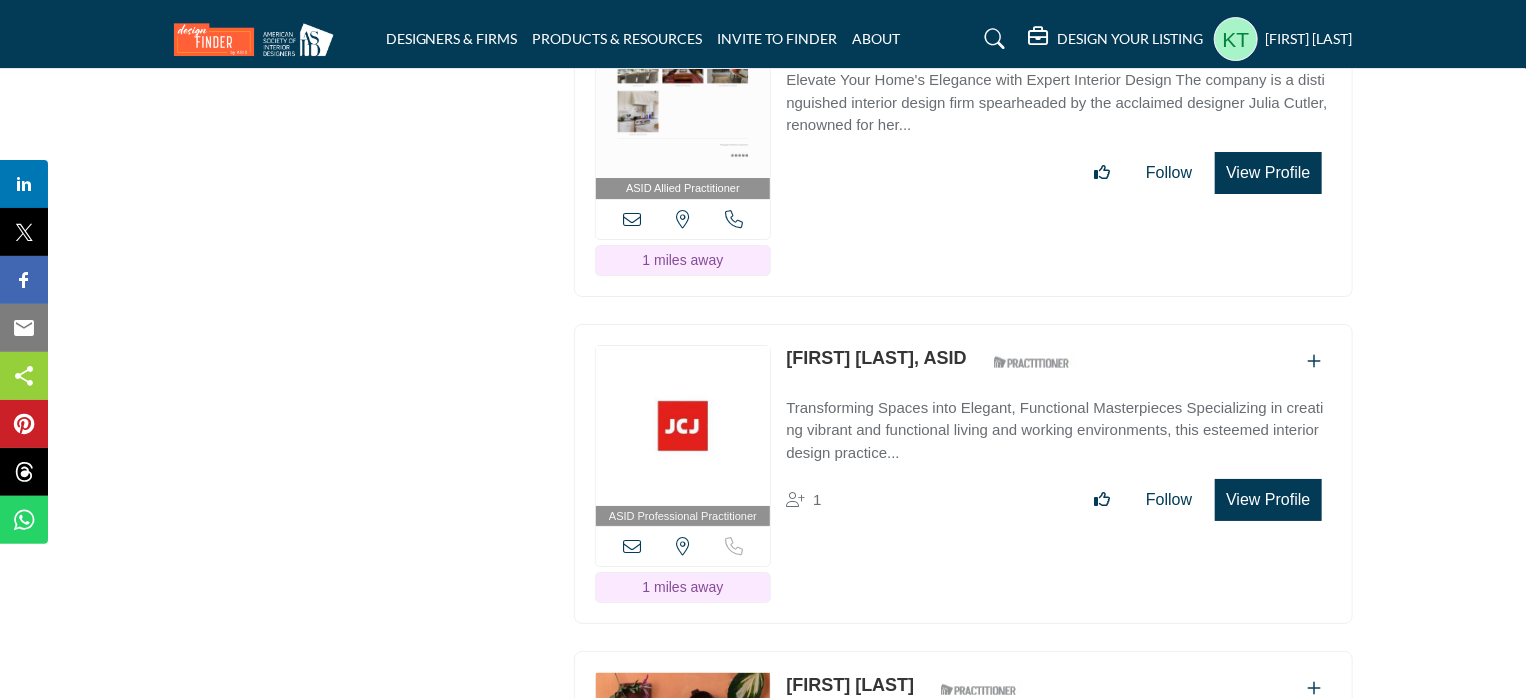 drag, startPoint x: 782, startPoint y: 332, endPoint x: 975, endPoint y: 330, distance: 193.01036 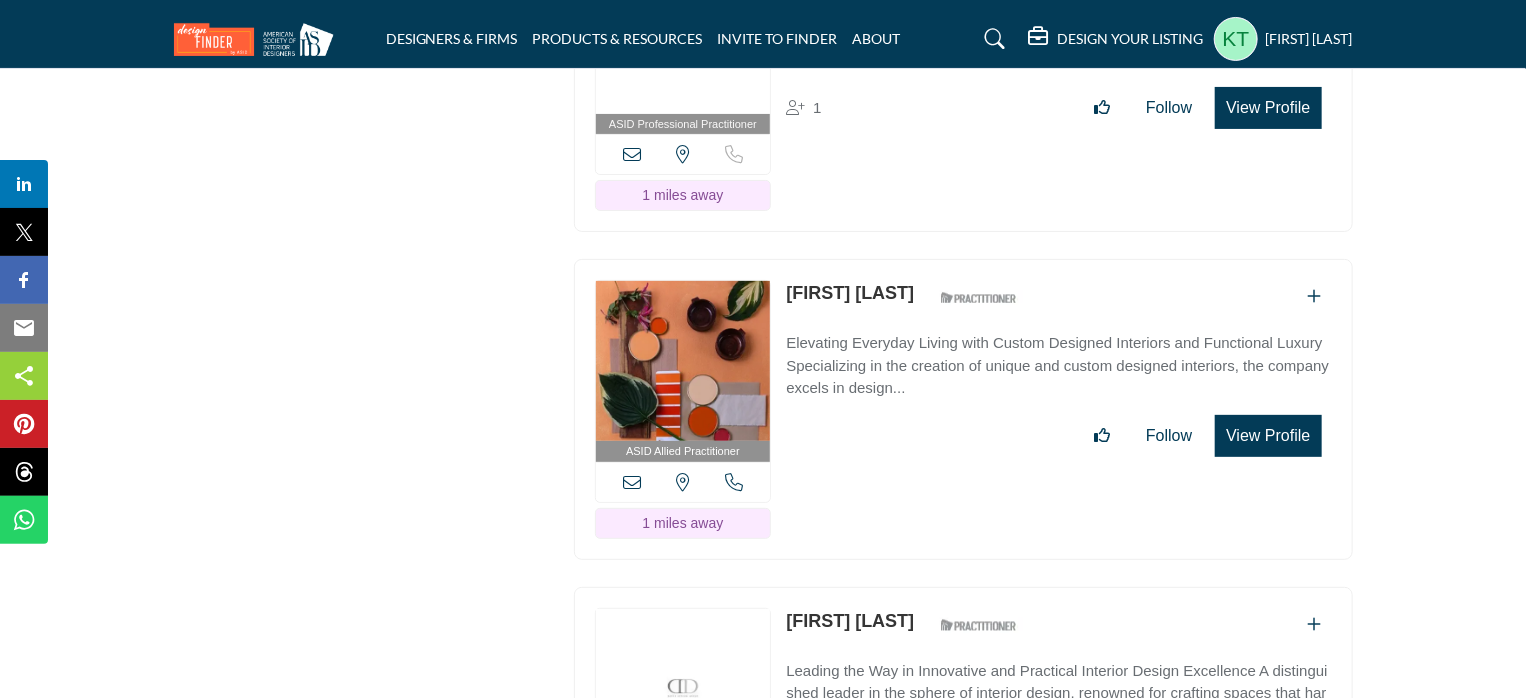 scroll, scrollTop: 4000, scrollLeft: 0, axis: vertical 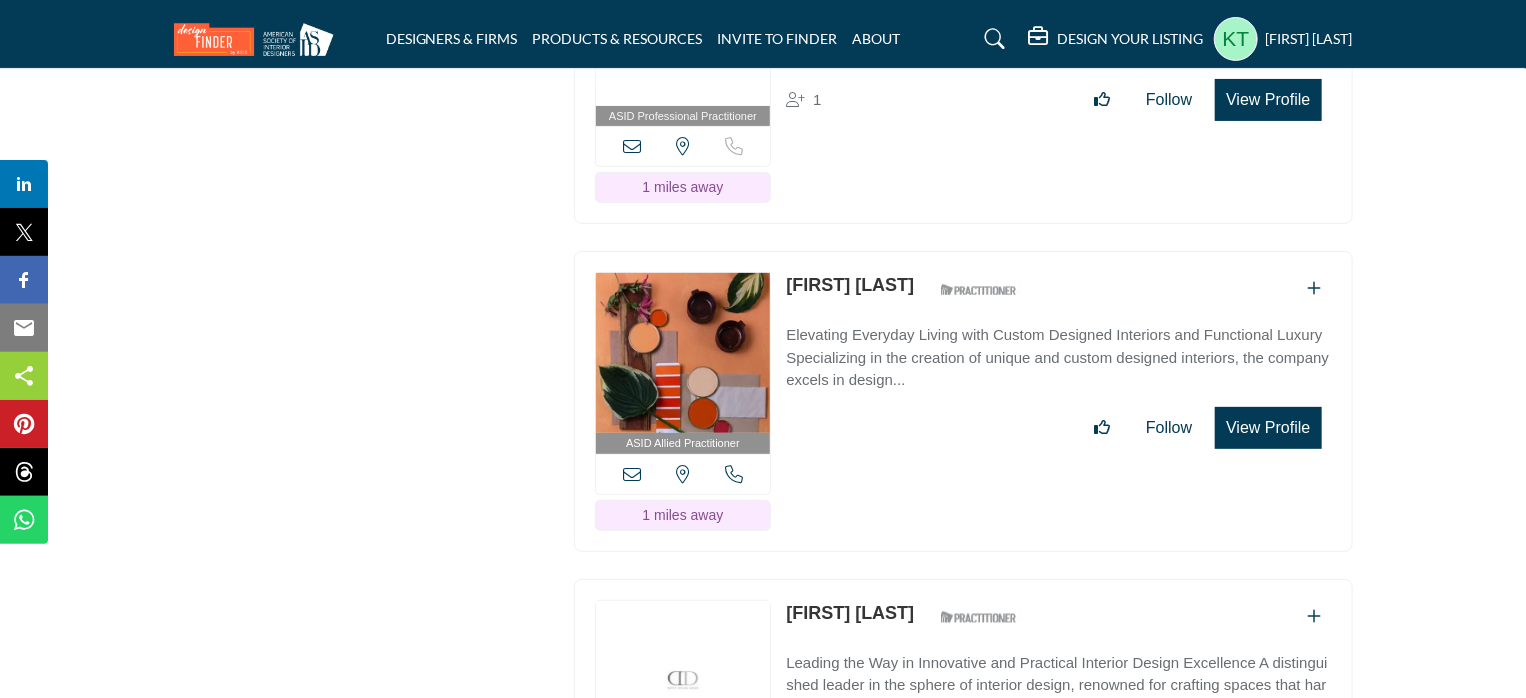 drag, startPoint x: 780, startPoint y: 255, endPoint x: 1168, endPoint y: 306, distance: 391.33746 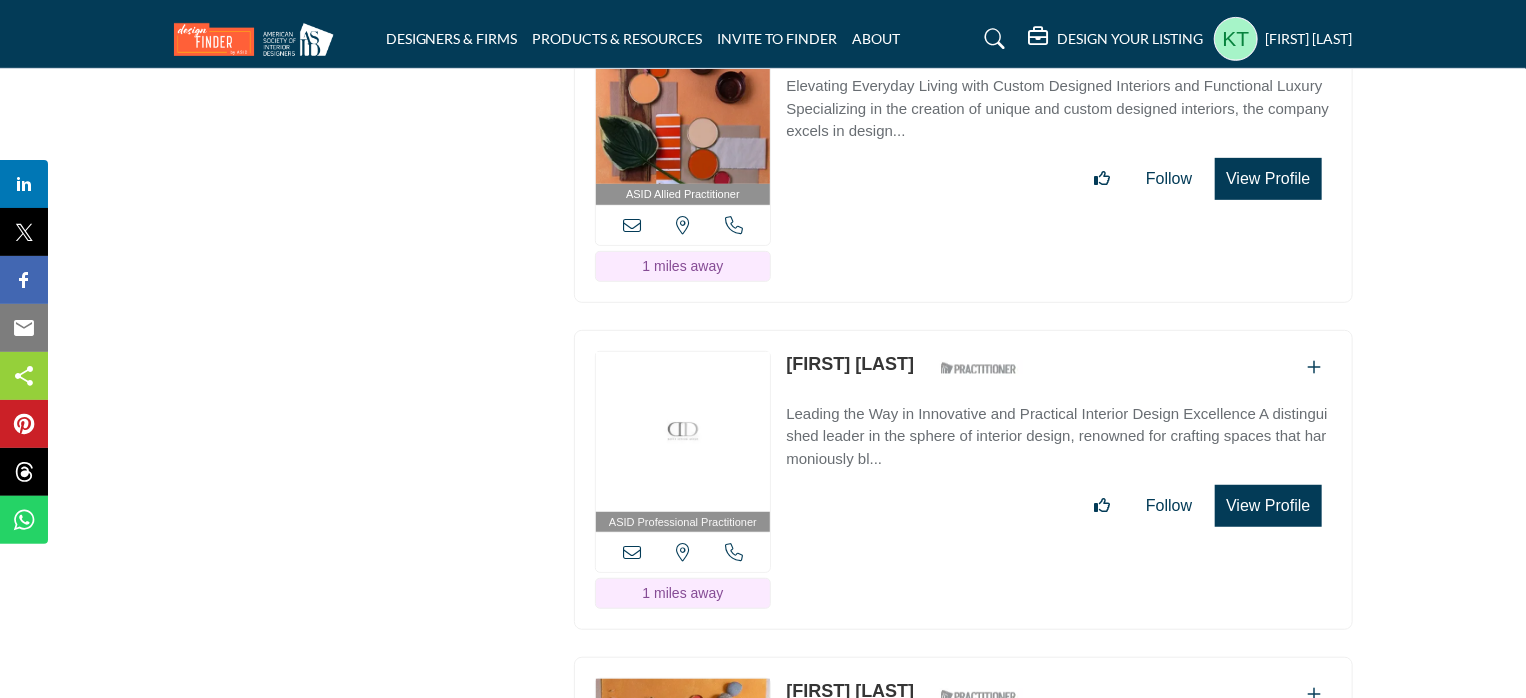 scroll, scrollTop: 4300, scrollLeft: 0, axis: vertical 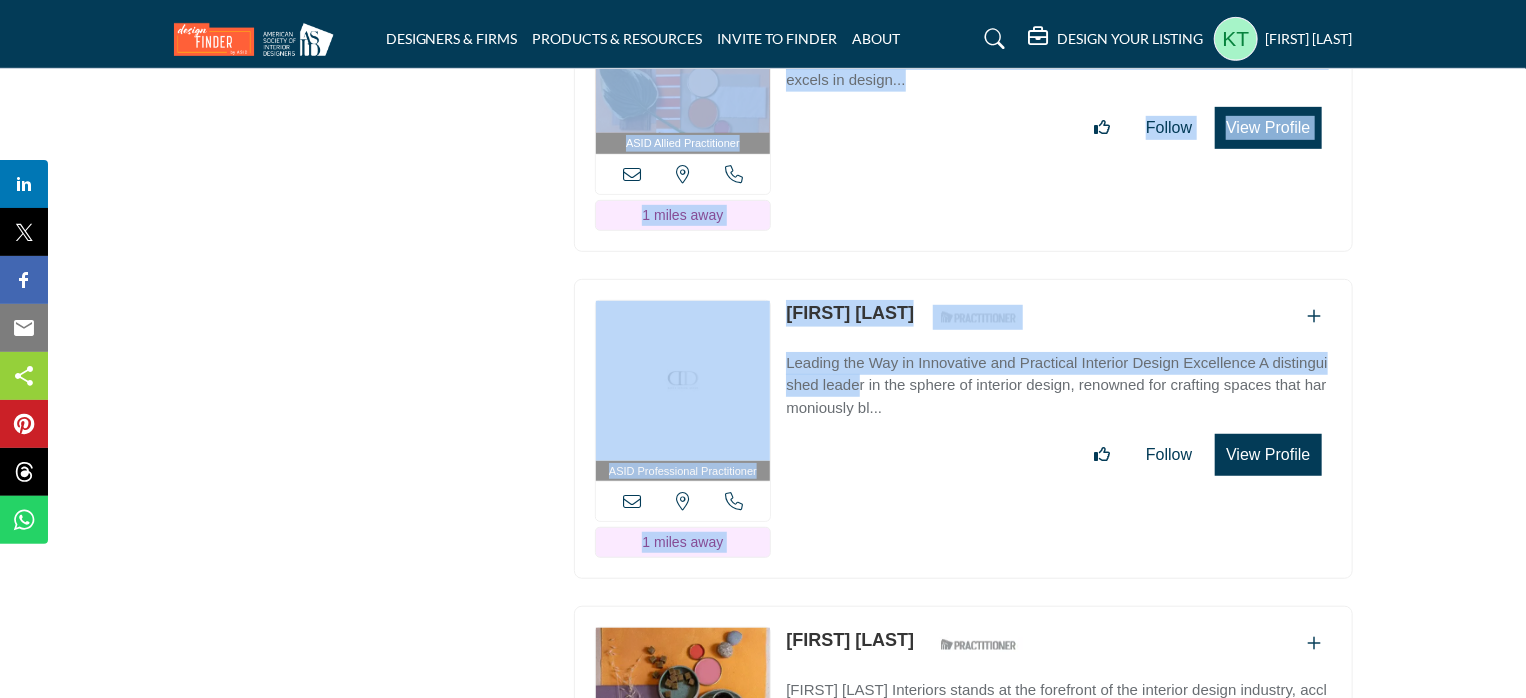 drag, startPoint x: 781, startPoint y: 284, endPoint x: 1034, endPoint y: 335, distance: 258.08914 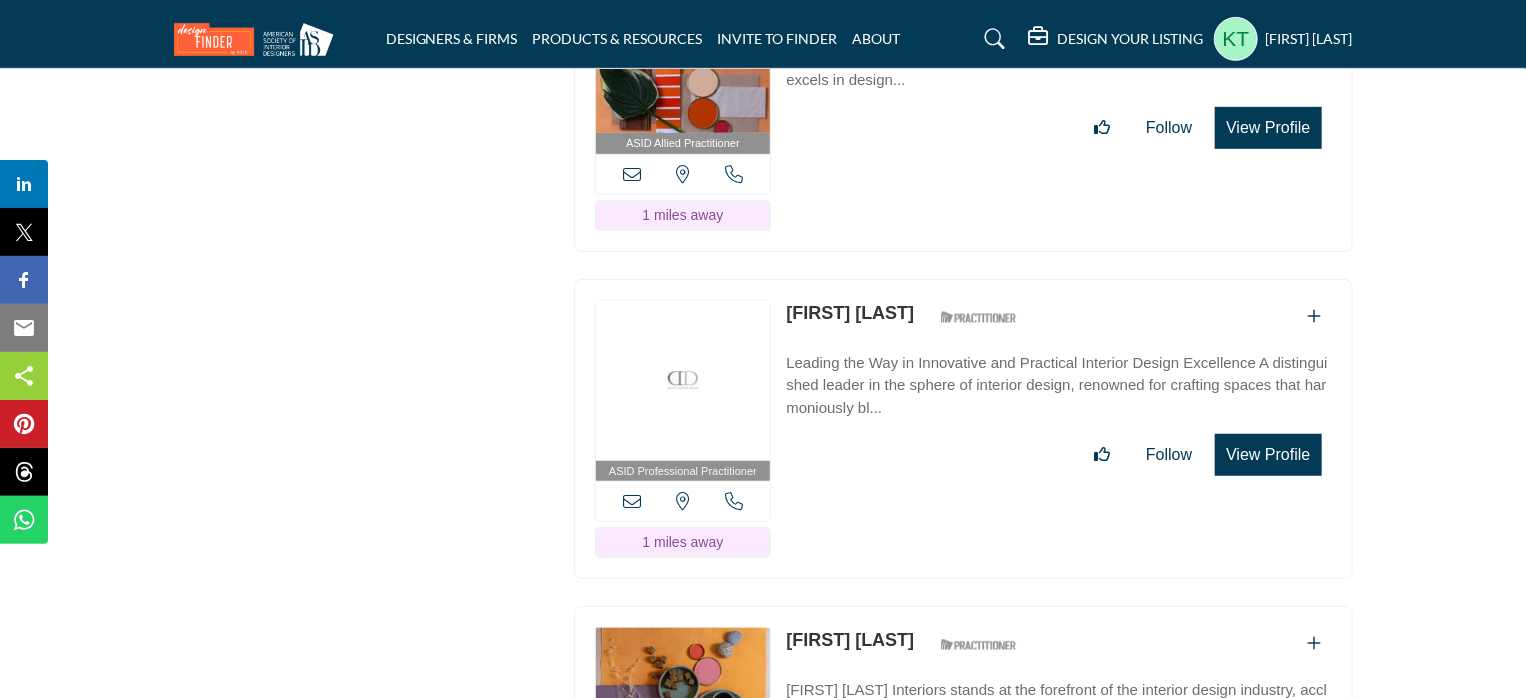 click on "ASID QUALIFIED DESIGNERS & MEMBERS
Find Interior Designers, firms, suppliers, and organizations that support the profession and industry through ASID membership.  Learn more
ASID Qualified Practitioners
5471" at bounding box center (763, 3182) 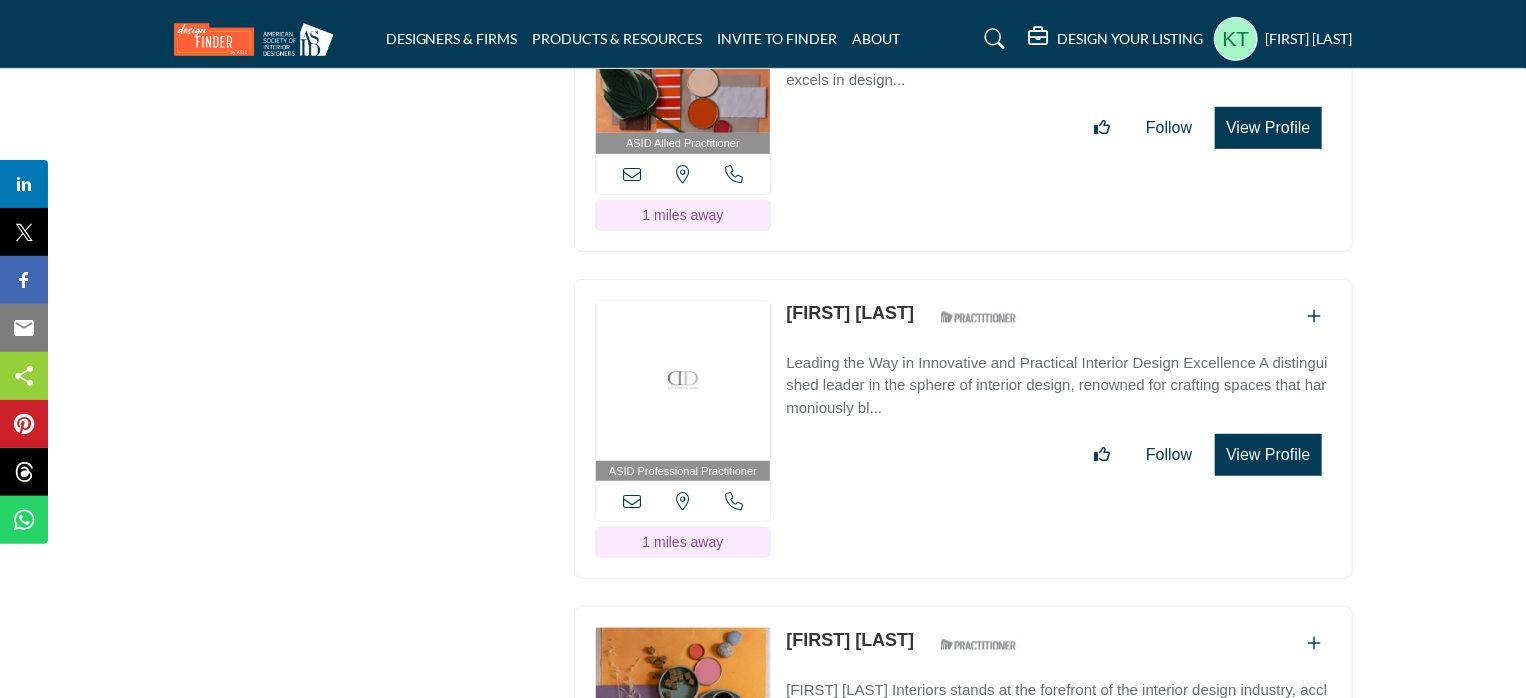 drag, startPoint x: 782, startPoint y: 276, endPoint x: 987, endPoint y: 335, distance: 213.32135 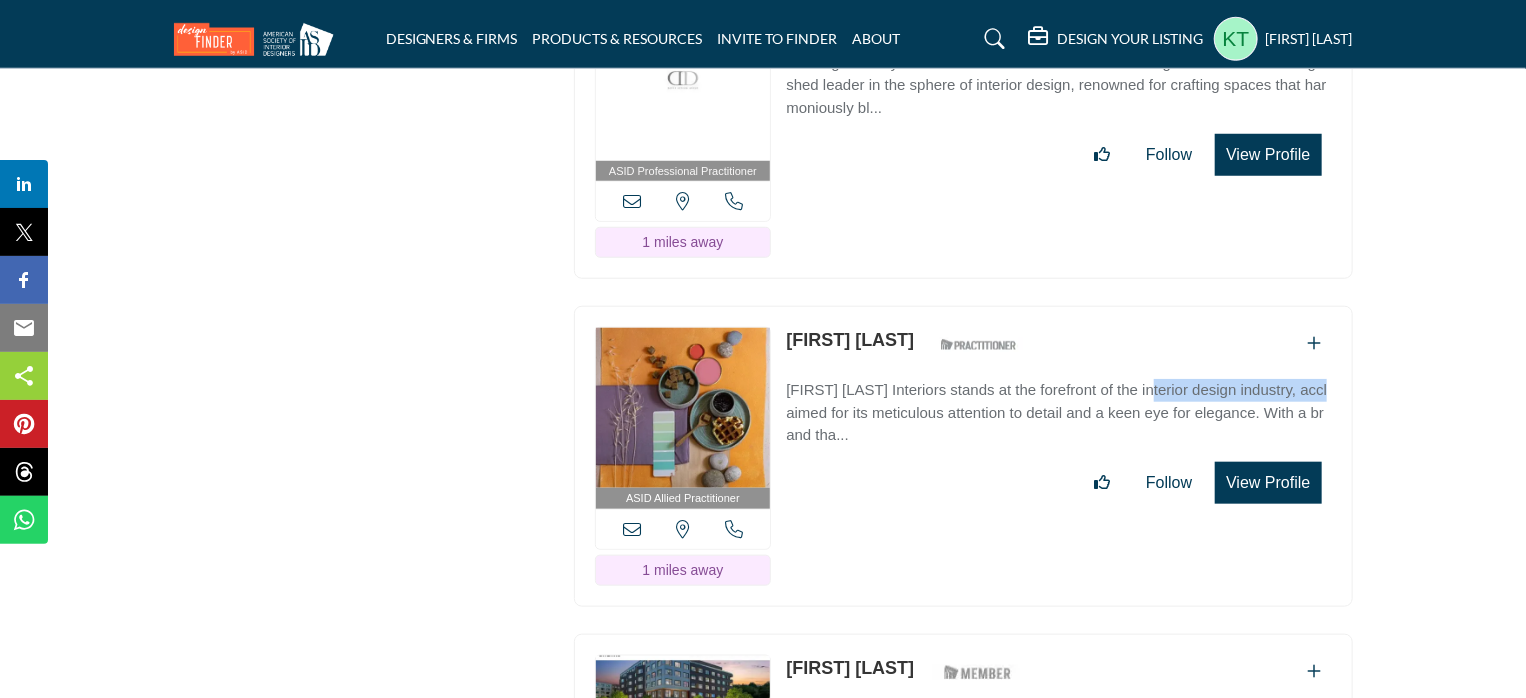 drag, startPoint x: 784, startPoint y: 354, endPoint x: 978, endPoint y: 364, distance: 194.25757 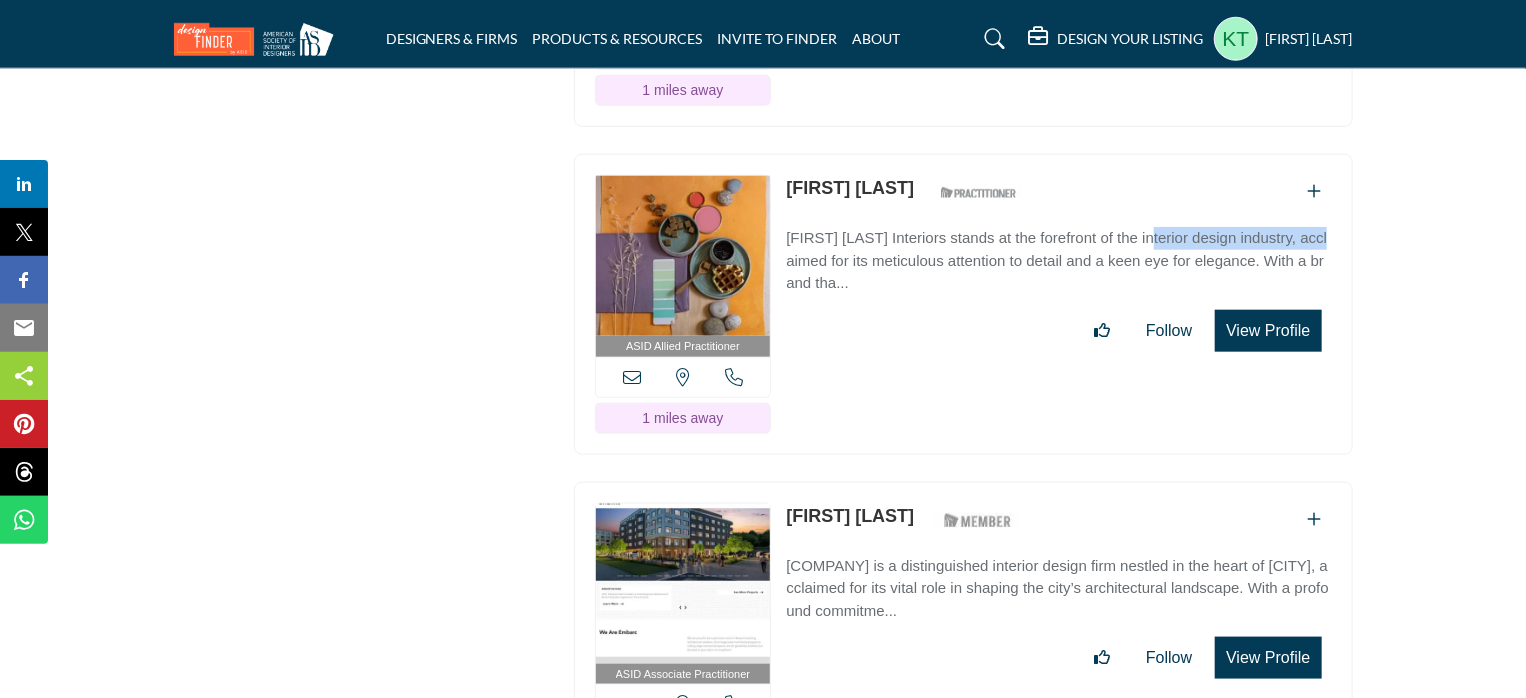 scroll, scrollTop: 5000, scrollLeft: 0, axis: vertical 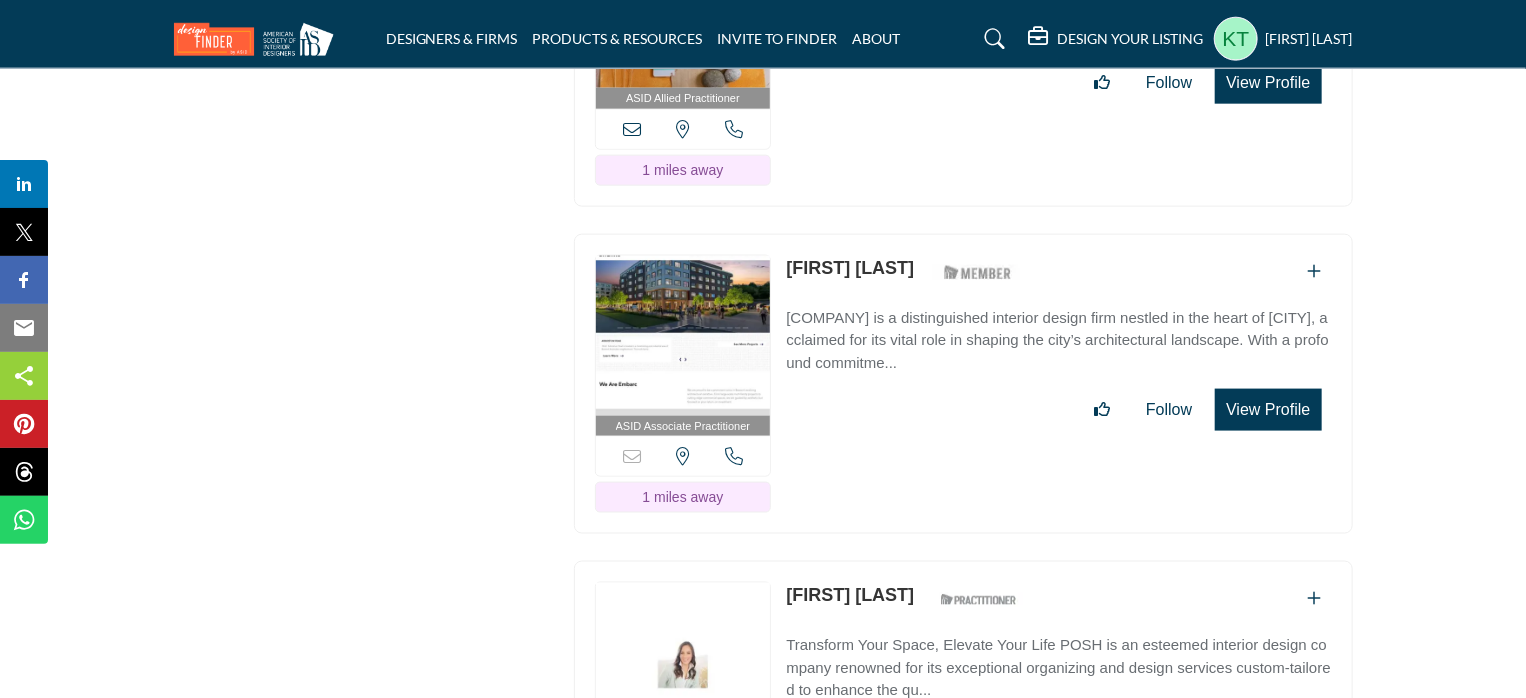 drag, startPoint x: 779, startPoint y: 223, endPoint x: 840, endPoint y: 275, distance: 80.1561 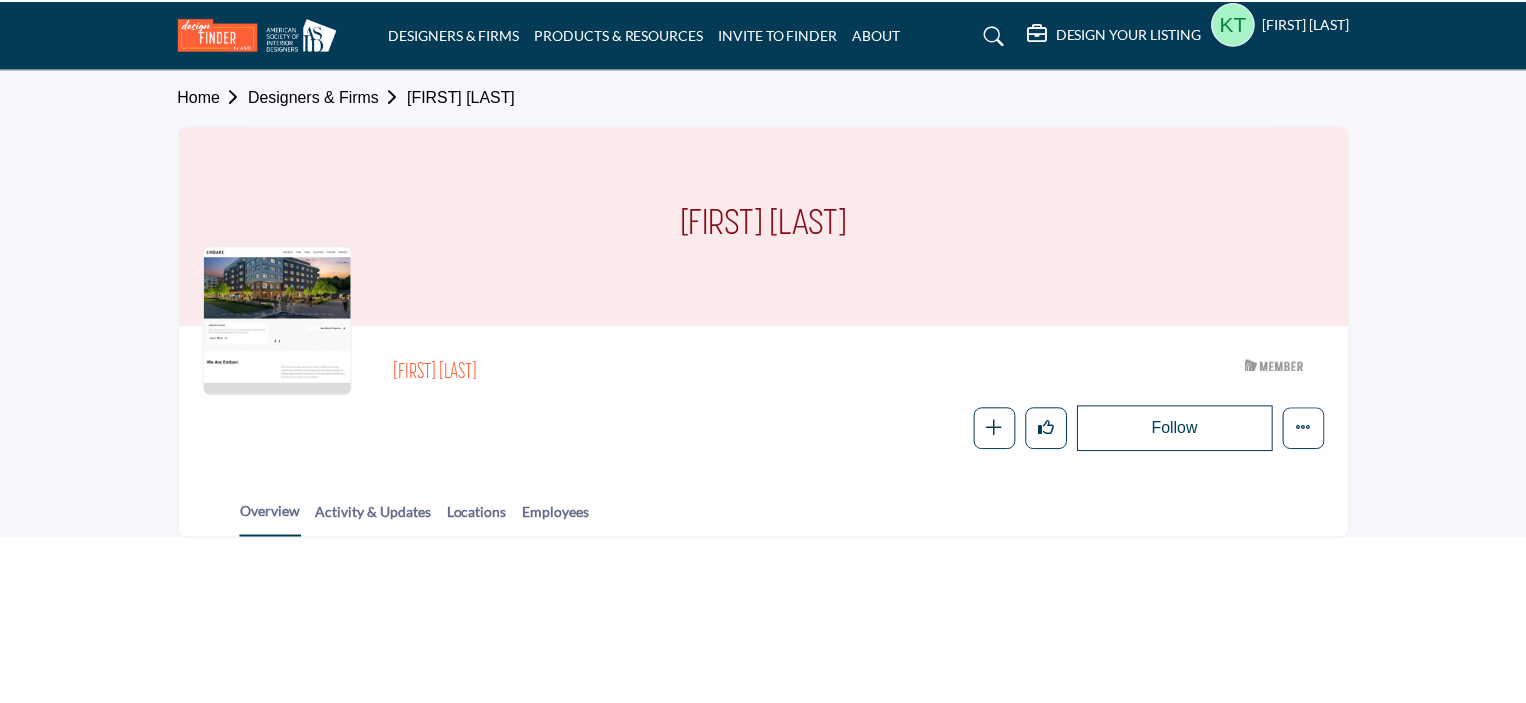 scroll, scrollTop: 0, scrollLeft: 0, axis: both 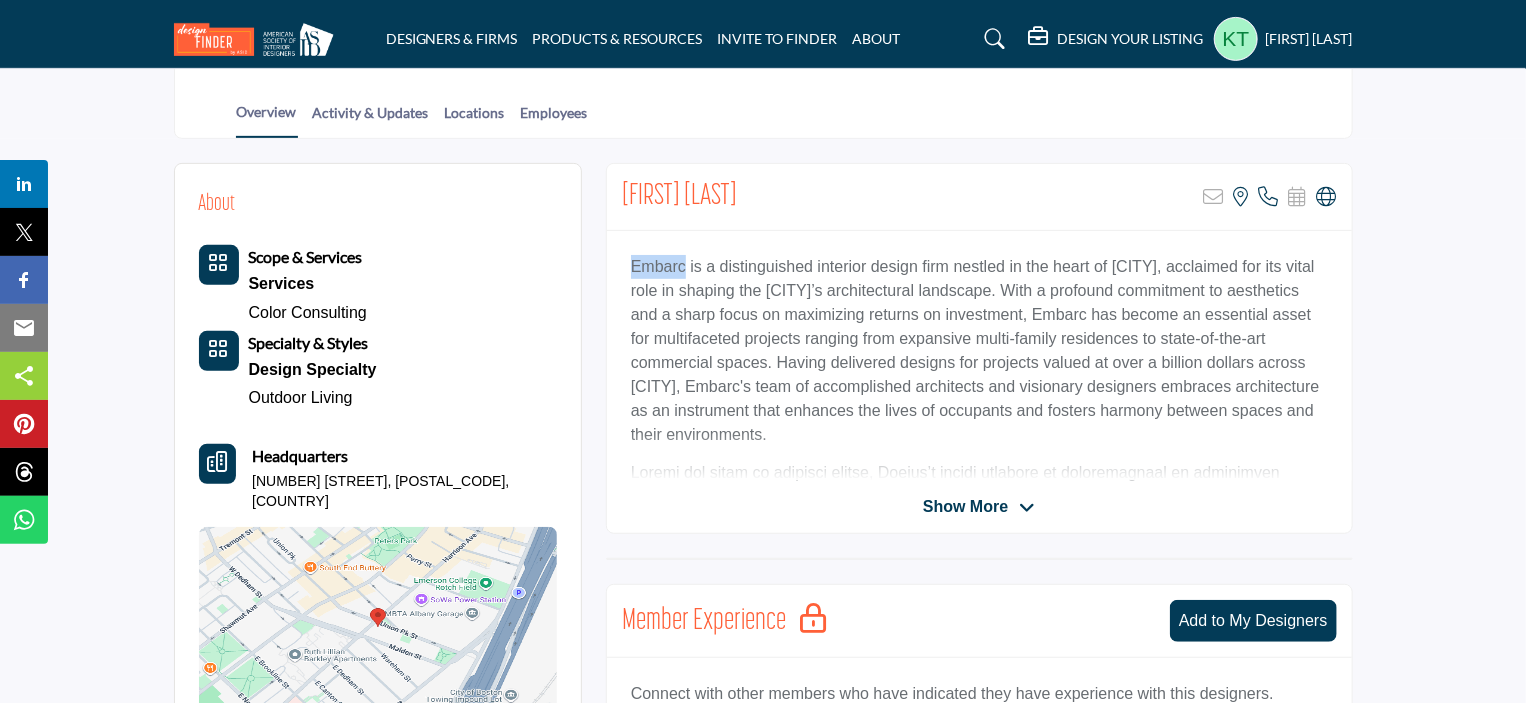 drag, startPoint x: 631, startPoint y: 263, endPoint x: 682, endPoint y: 264, distance: 51.009804 